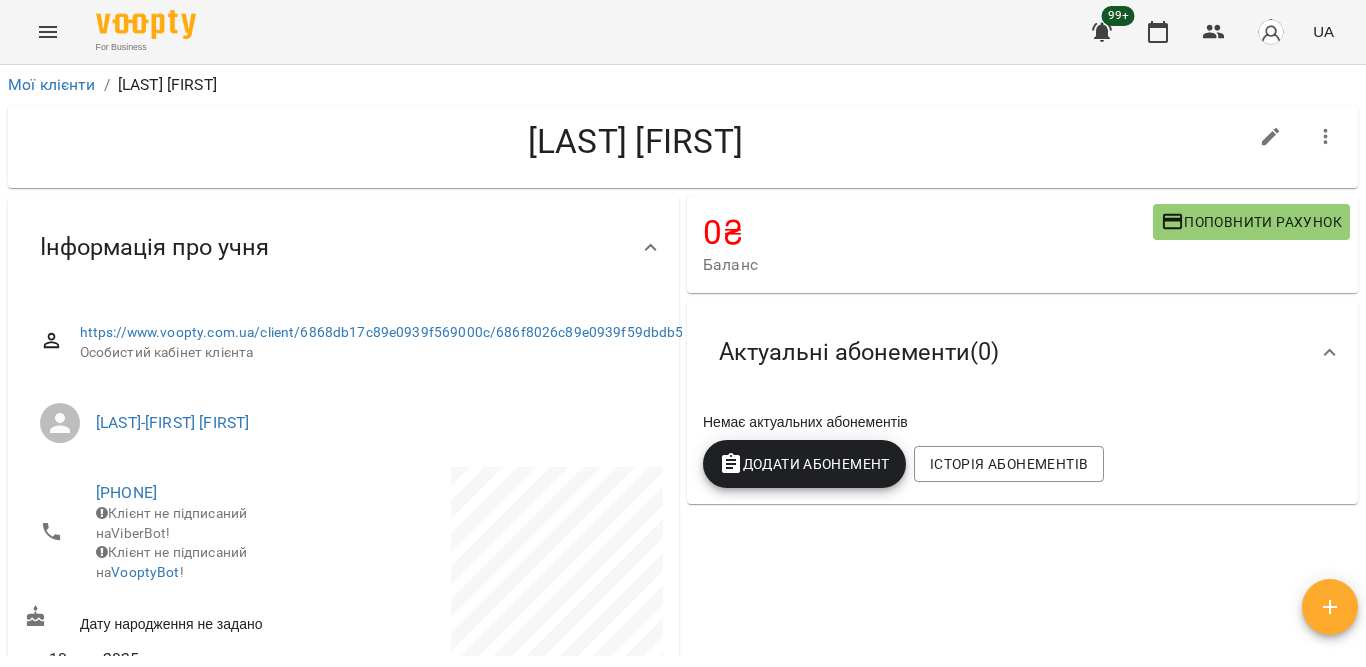 scroll, scrollTop: 0, scrollLeft: 0, axis: both 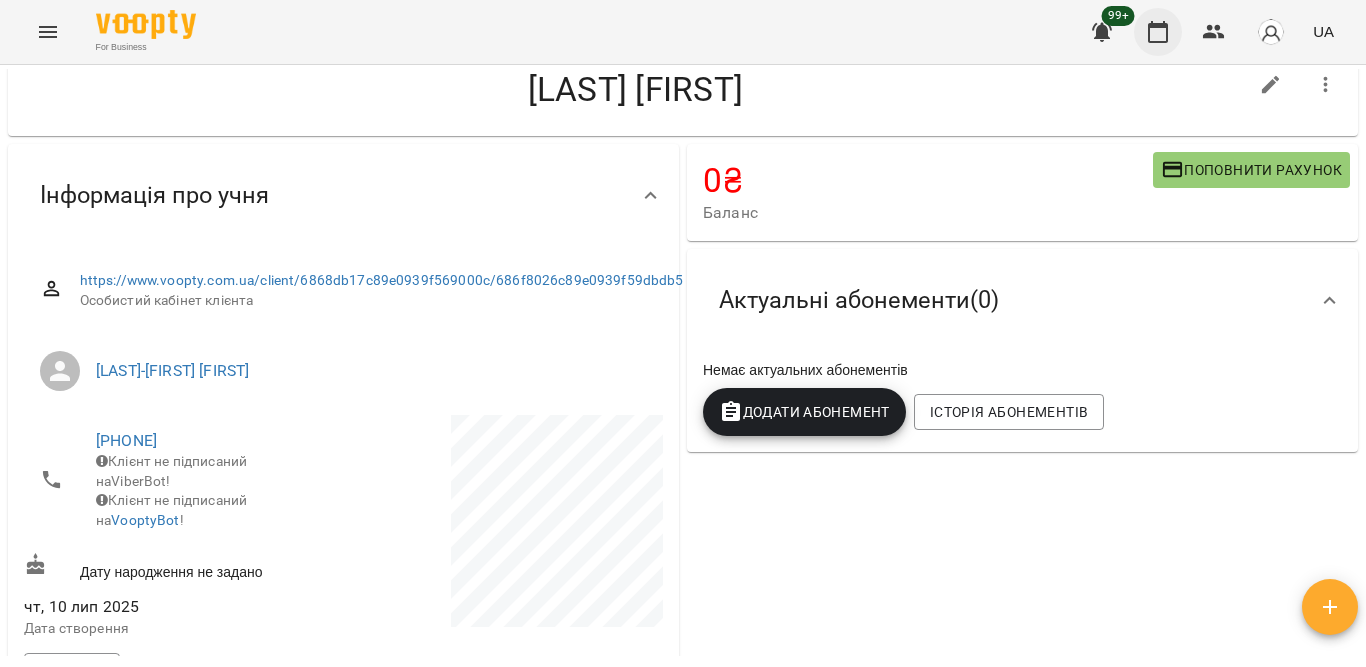 click 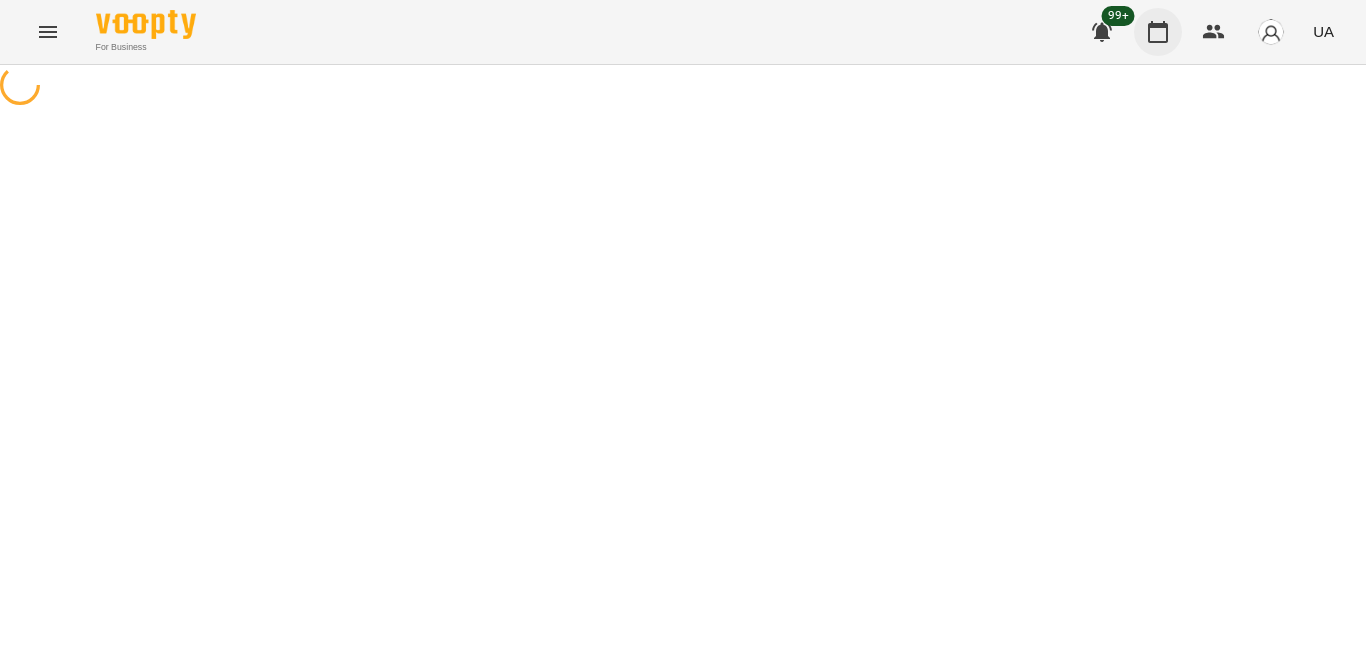 scroll, scrollTop: 0, scrollLeft: 0, axis: both 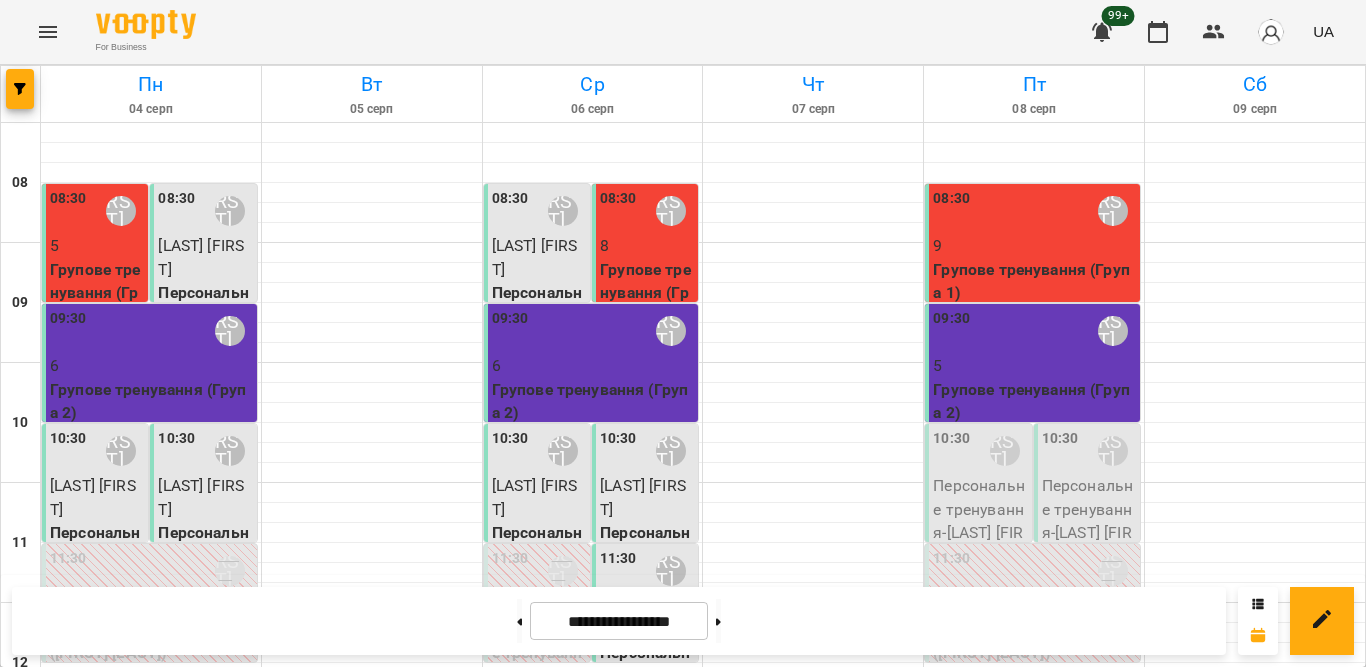 click on "Персональне тренування - [LAST] [FIRST]" at bounding box center [980, 521] 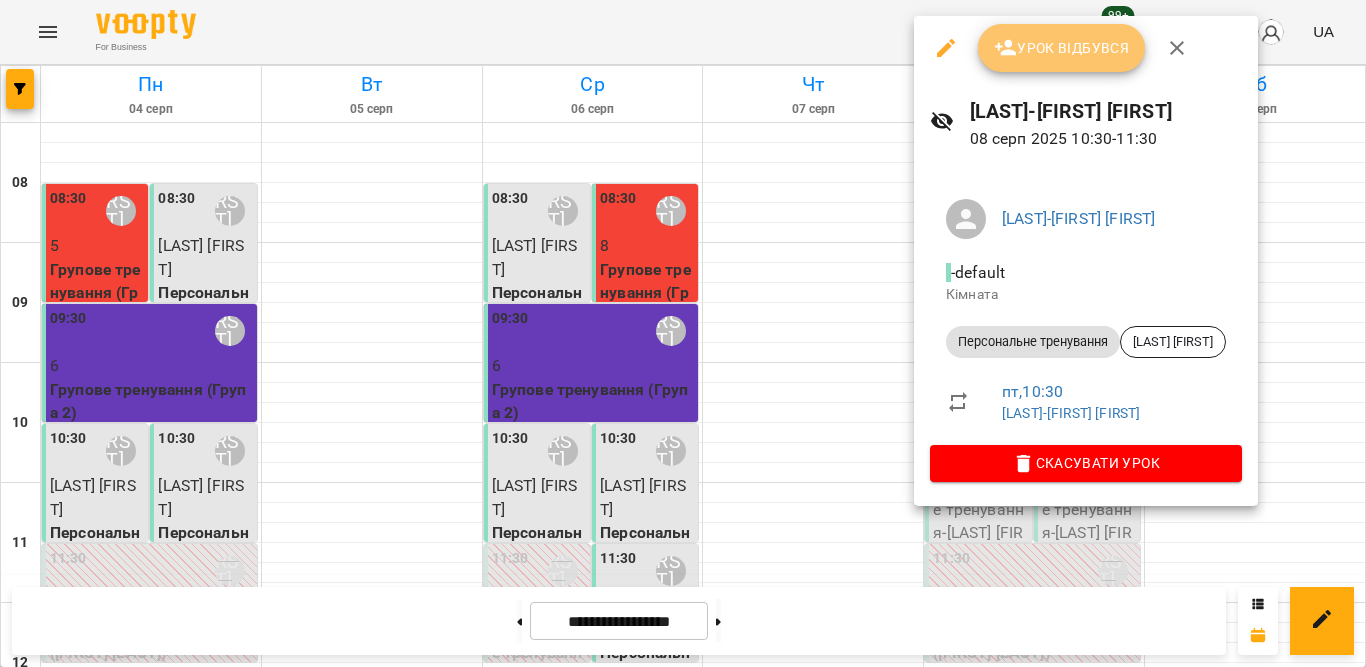 click on "Урок відбувся" at bounding box center (1062, 48) 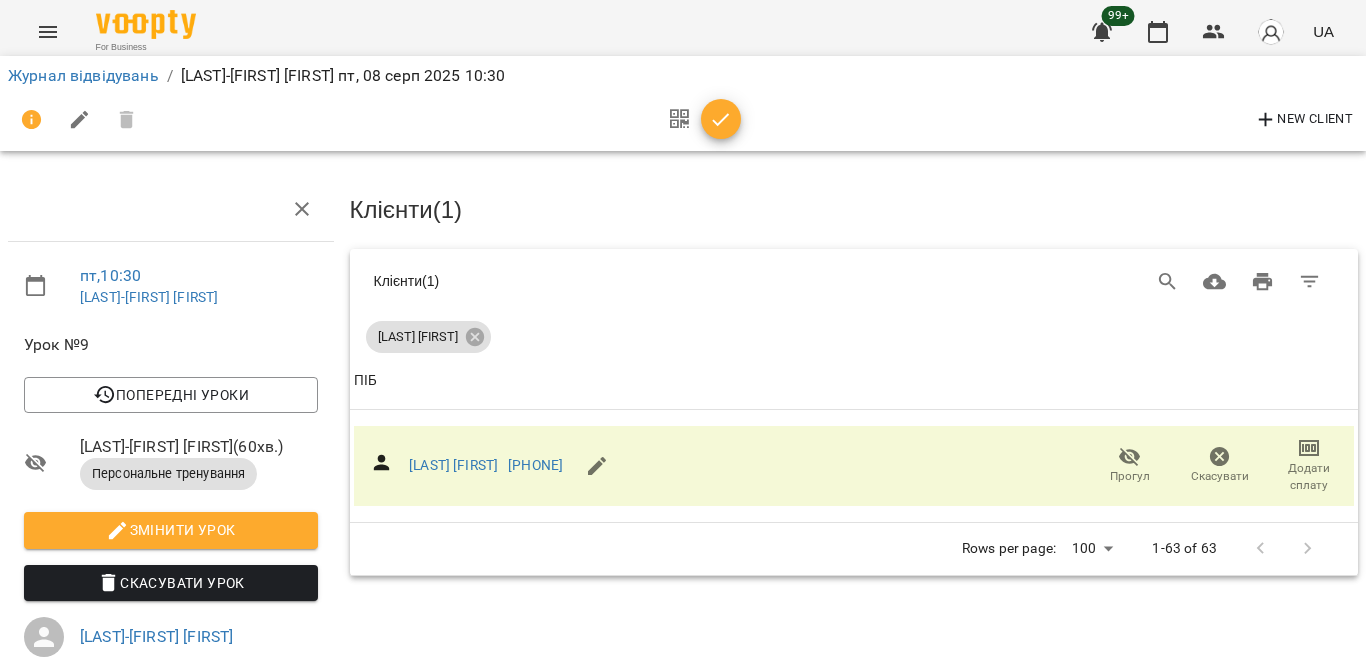 click 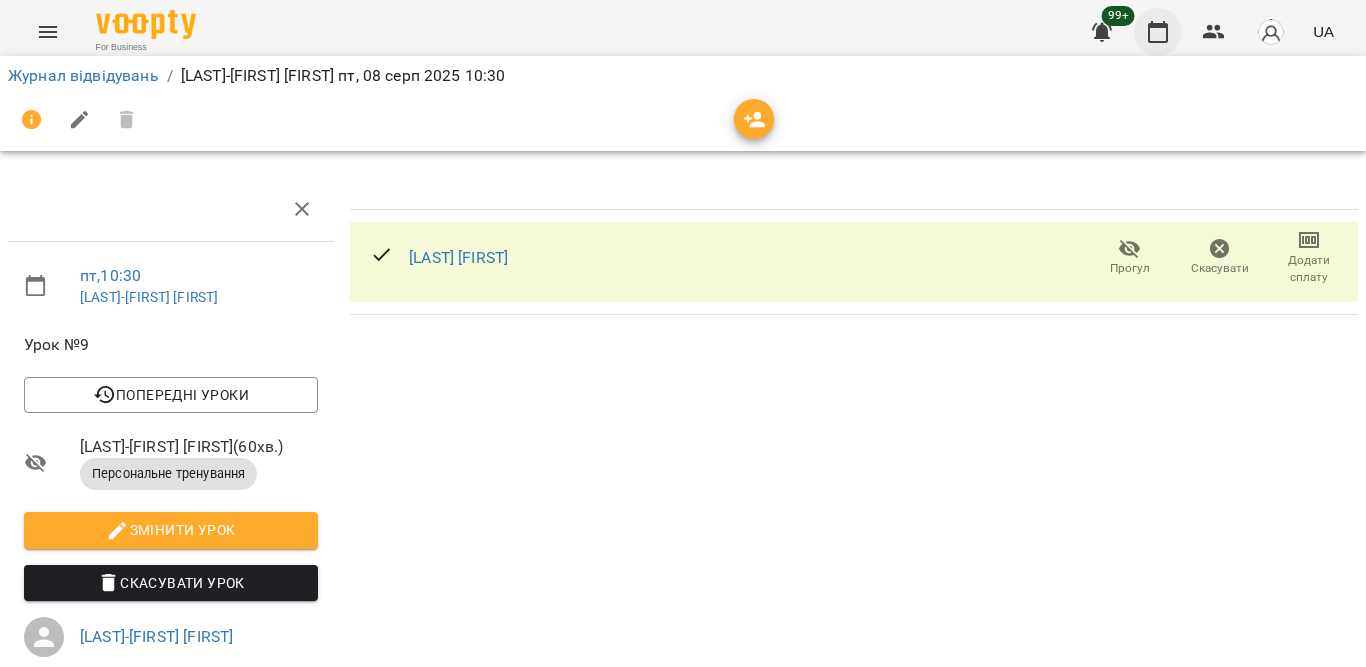 click 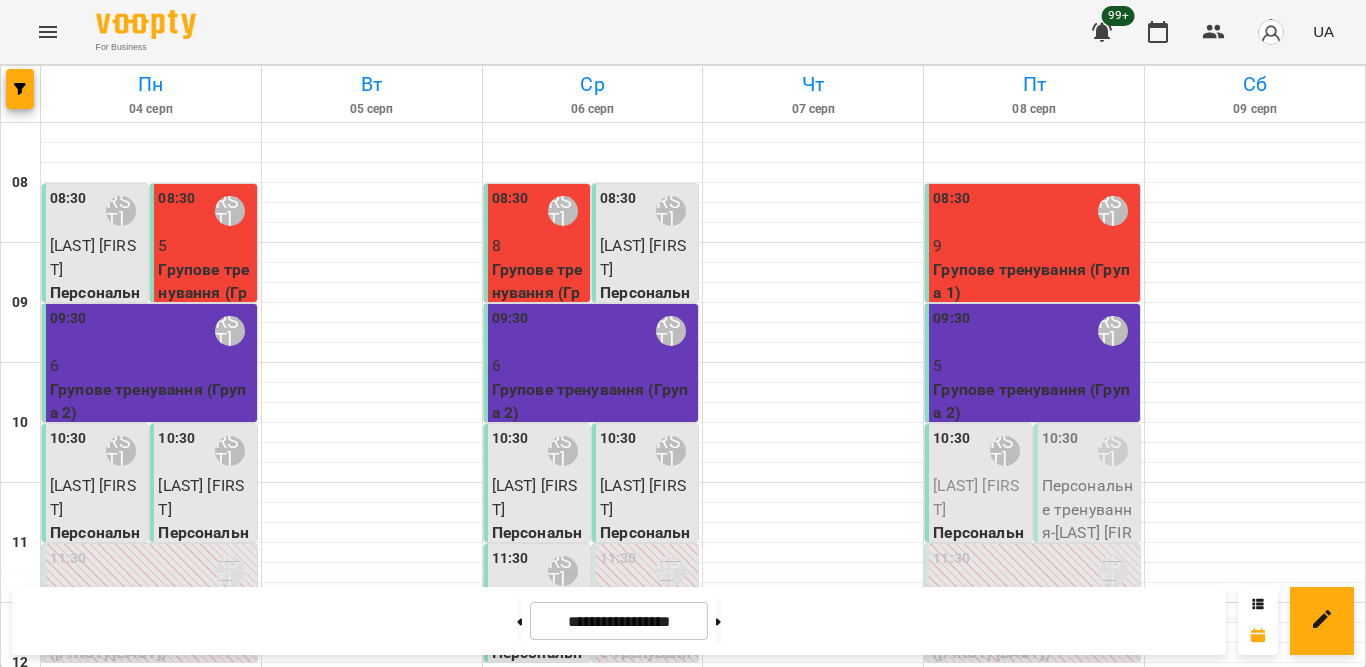 click on "[LAST]-[FIRST] [FIRST]" at bounding box center (1113, 451) 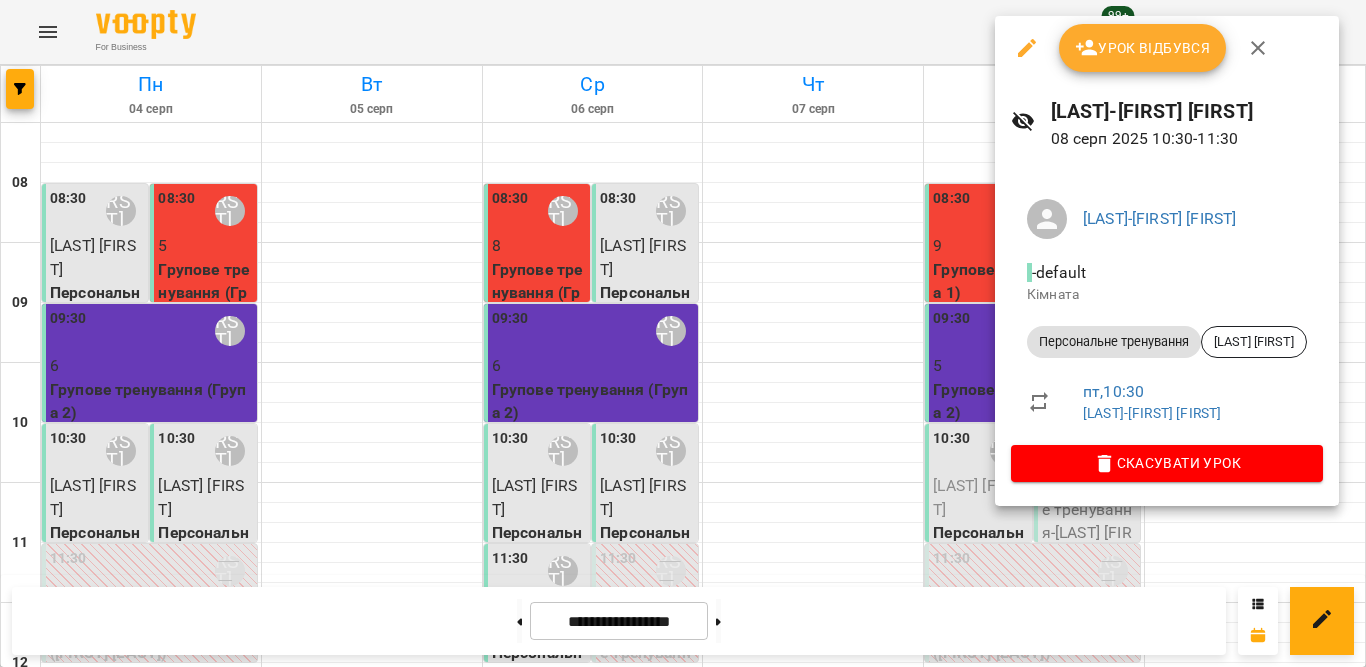 click on "Урок відбувся" at bounding box center [1143, 48] 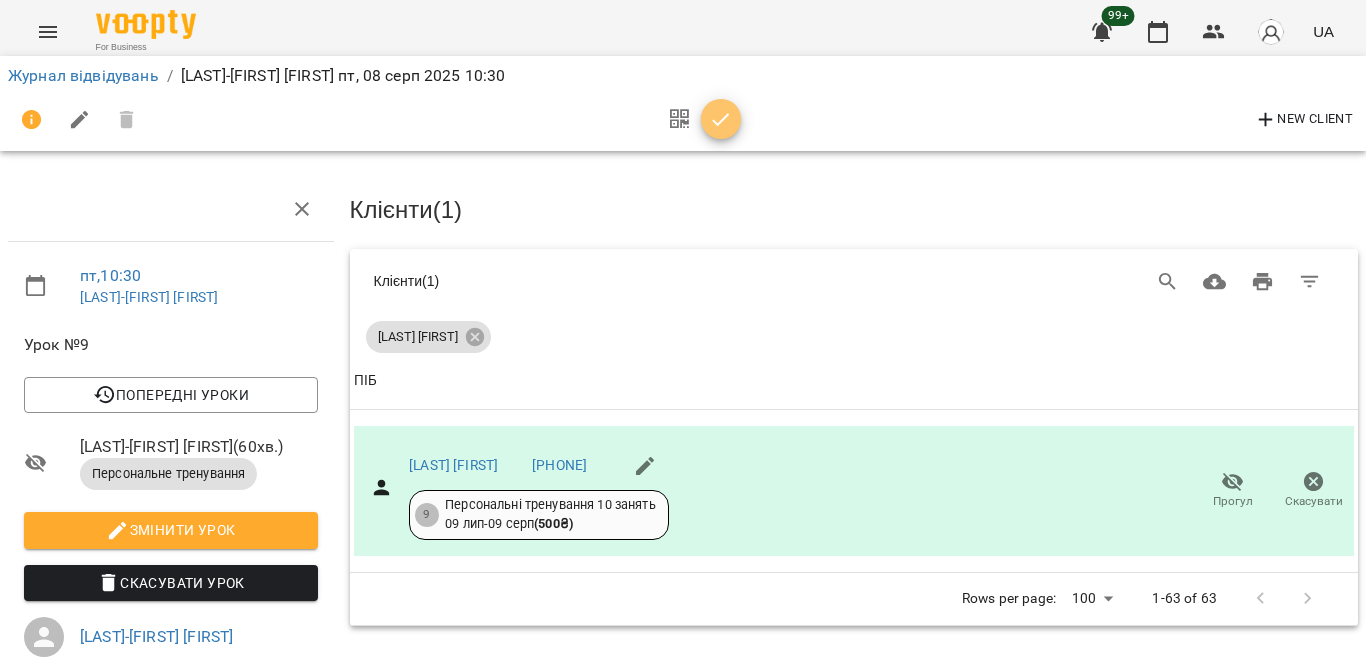 click 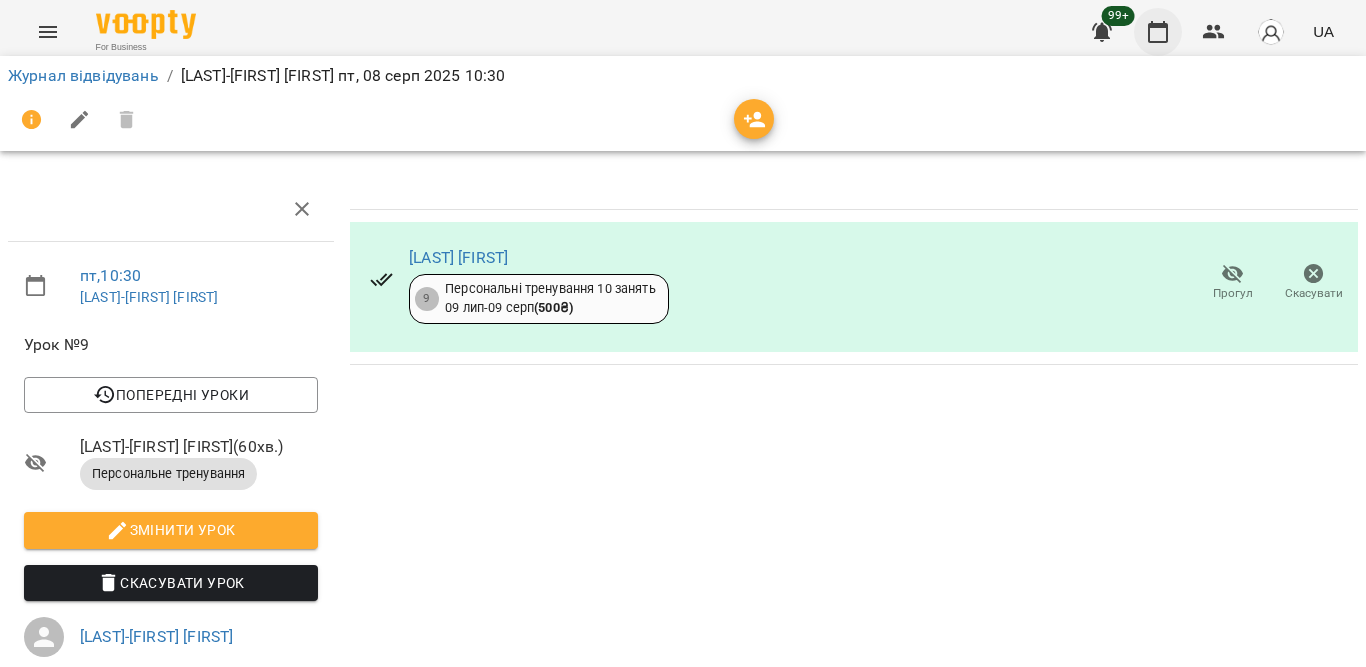 click 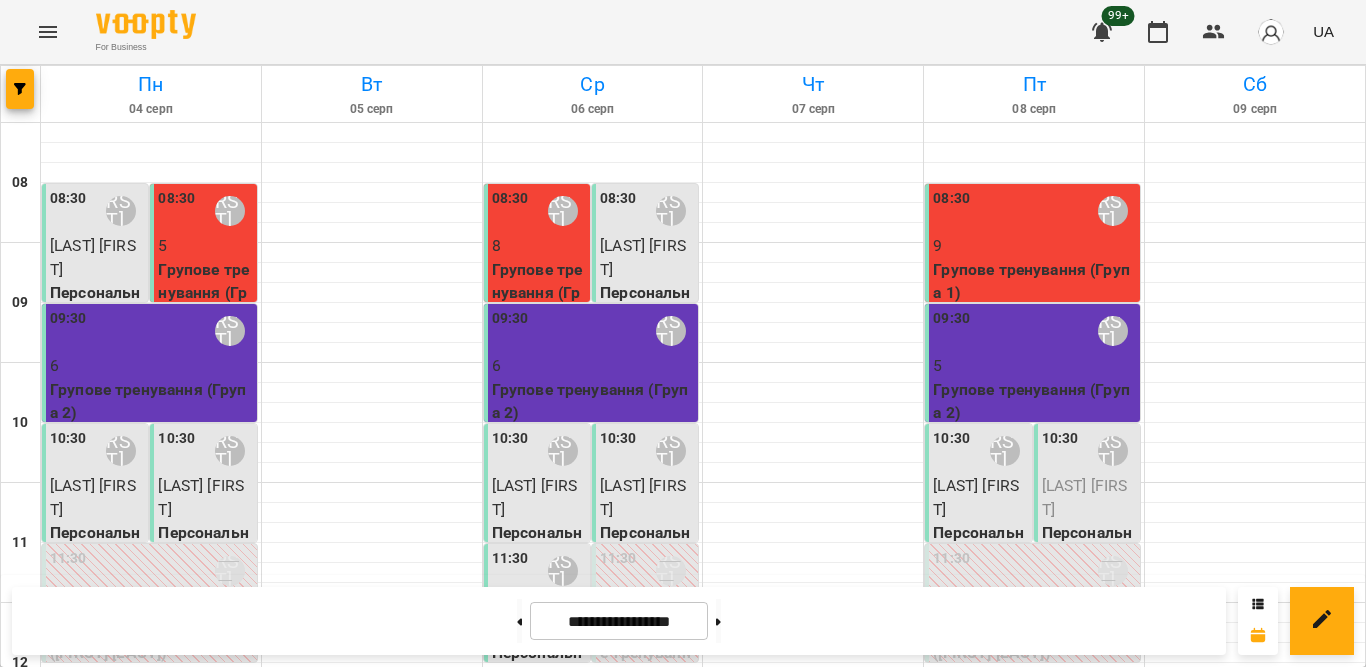 scroll, scrollTop: 700, scrollLeft: 0, axis: vertical 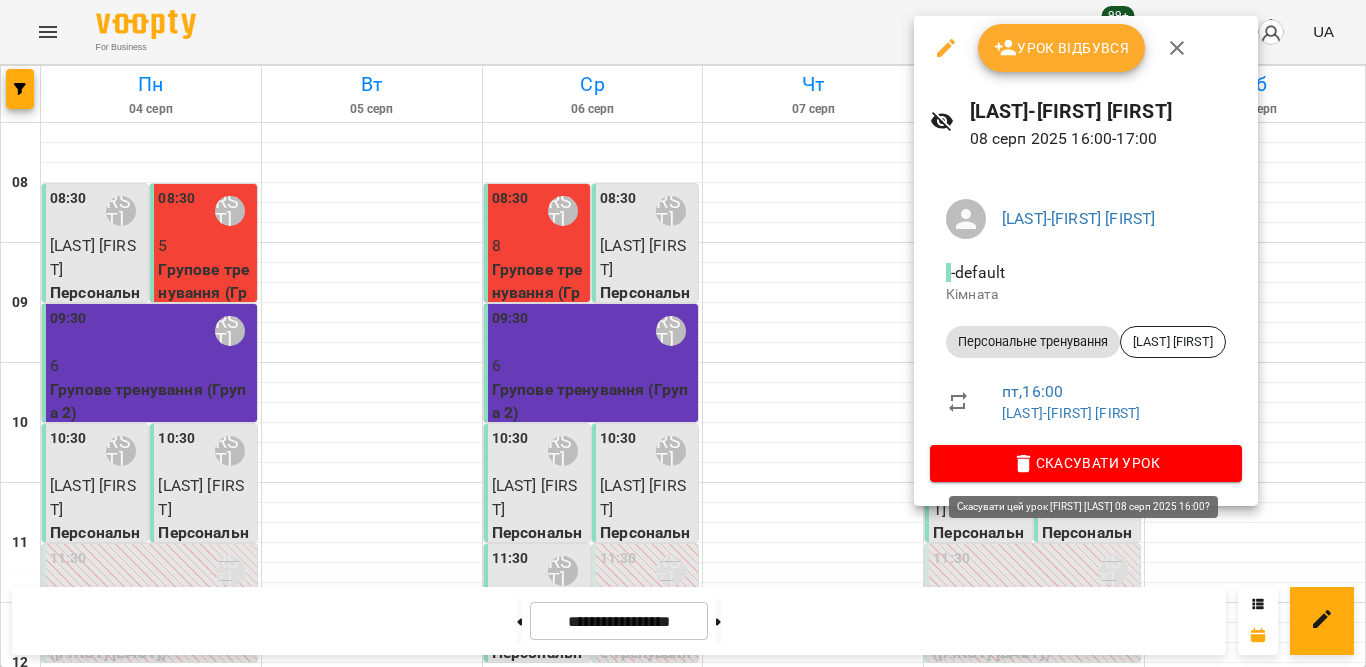 click 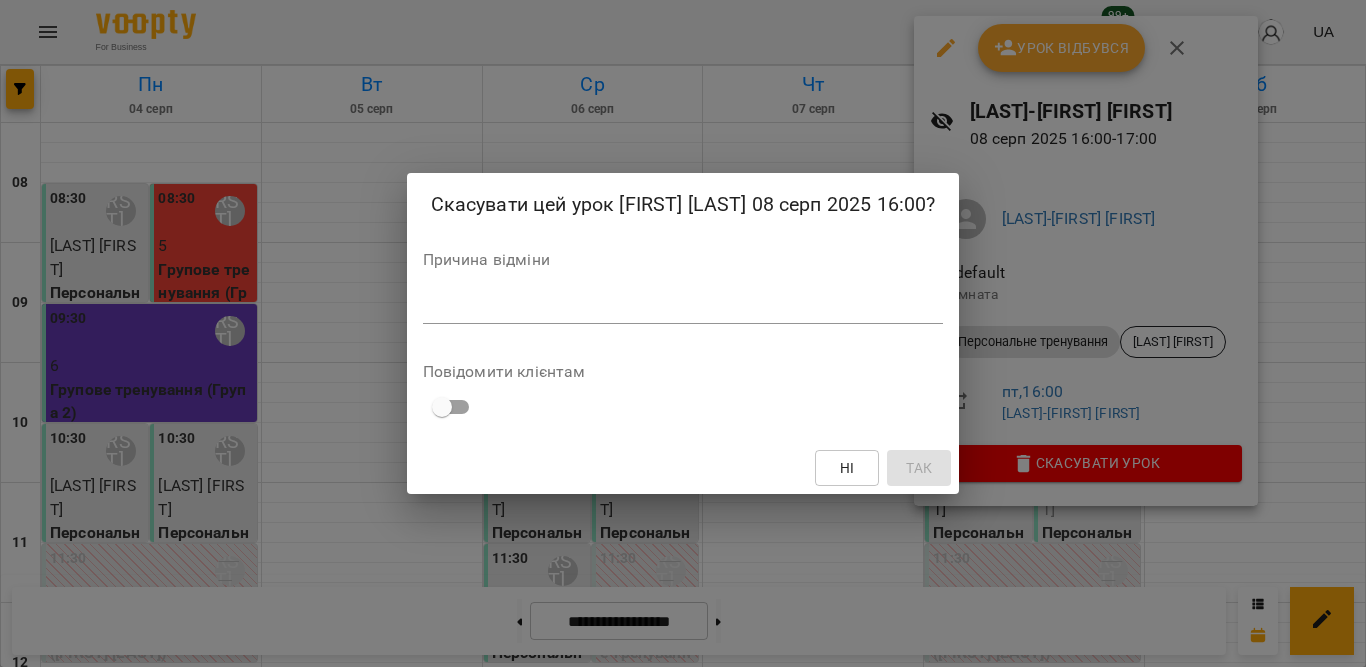 click at bounding box center [683, 307] 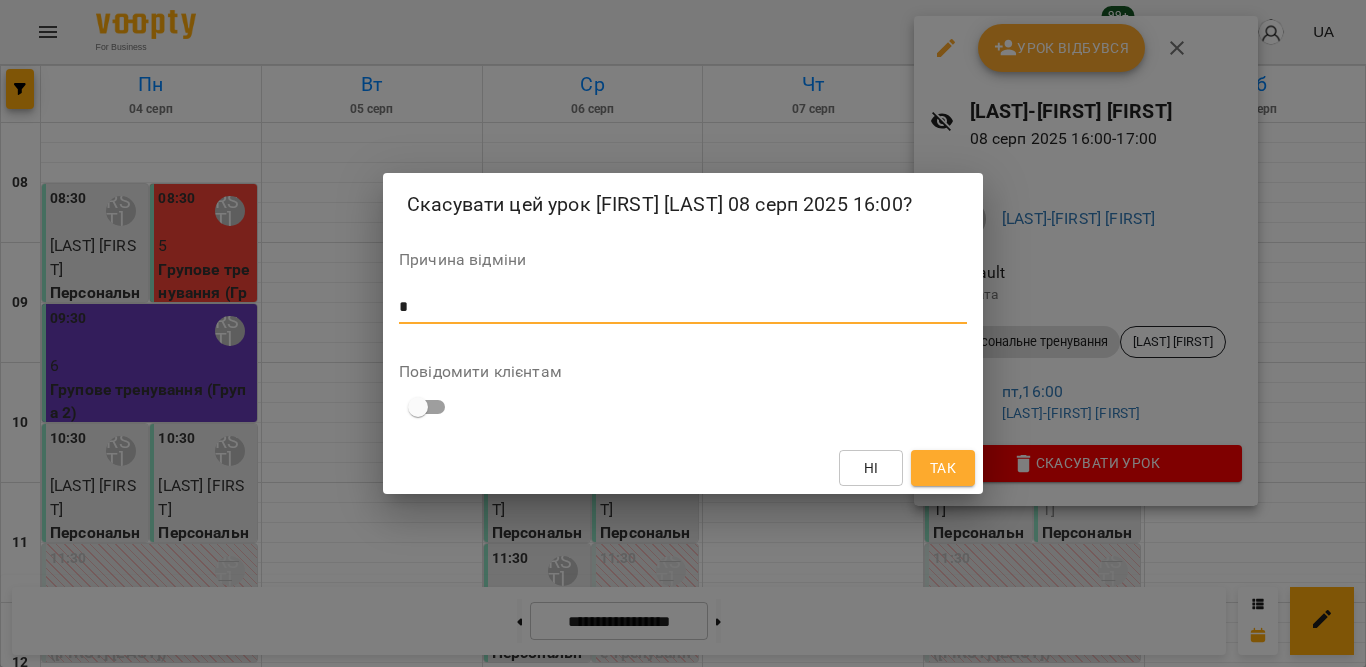 type on "*" 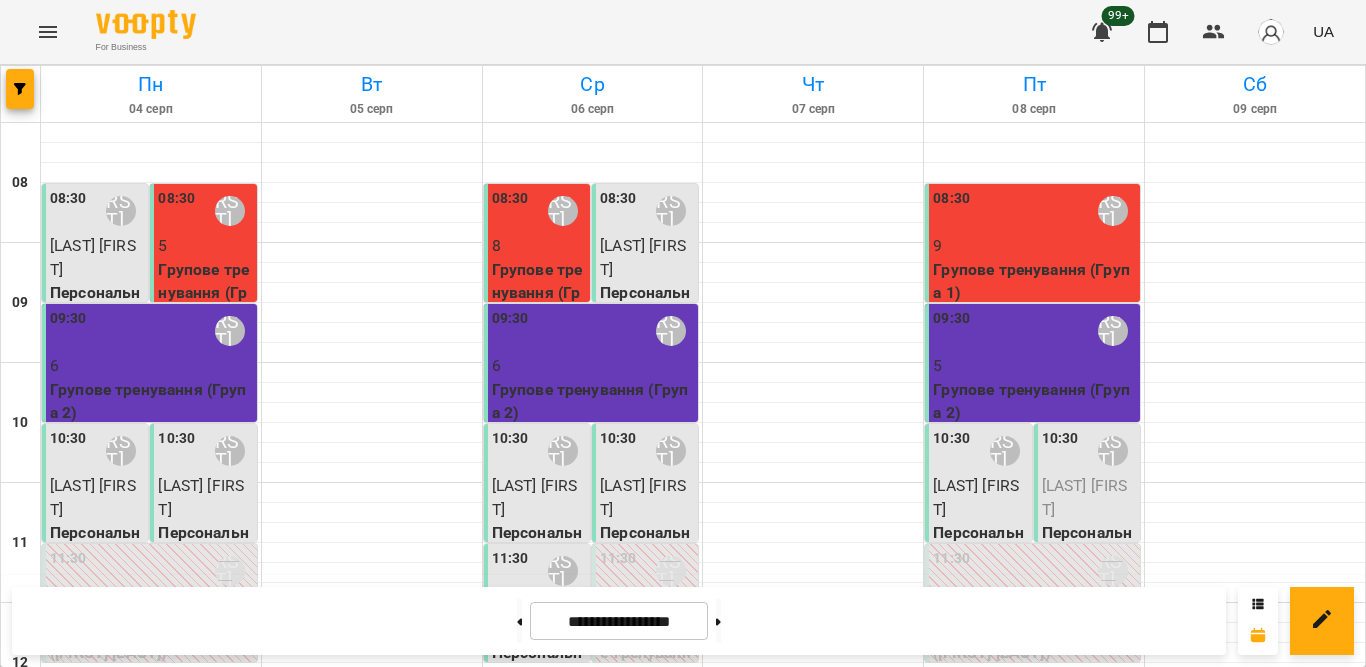 click on "Персональне тренування - [LAST] [FIRST]" at bounding box center [1089, 1181] 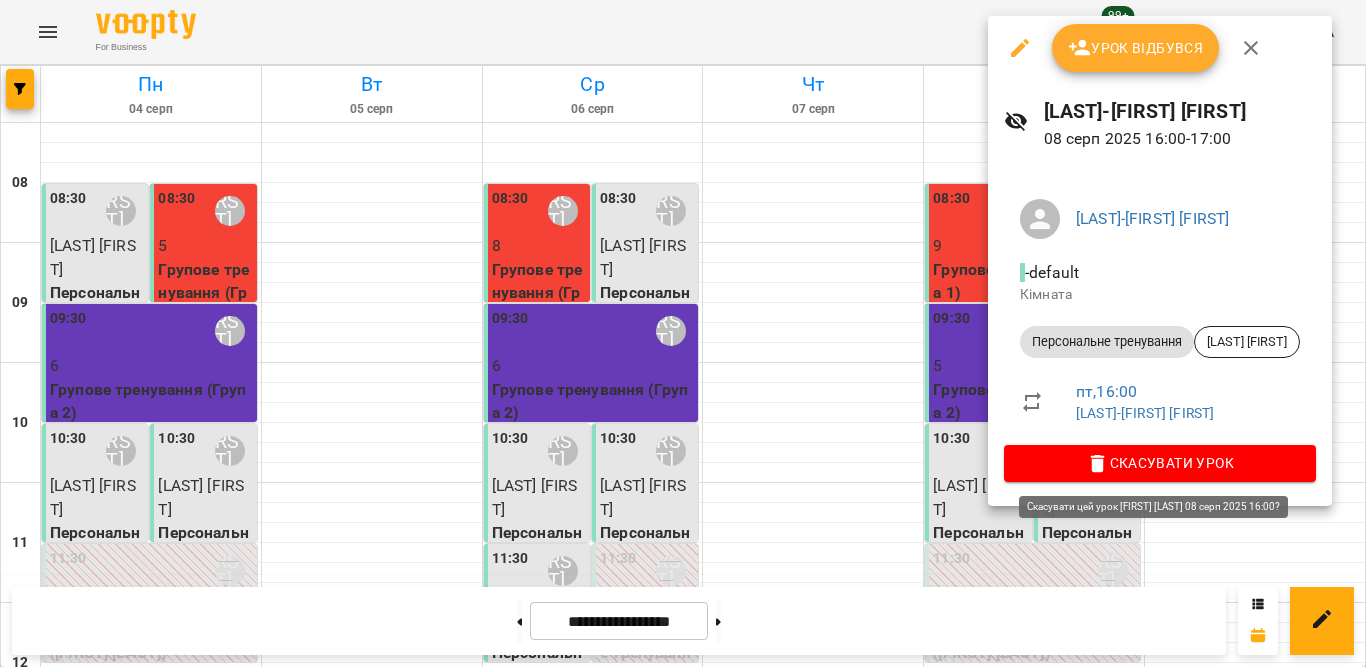 click 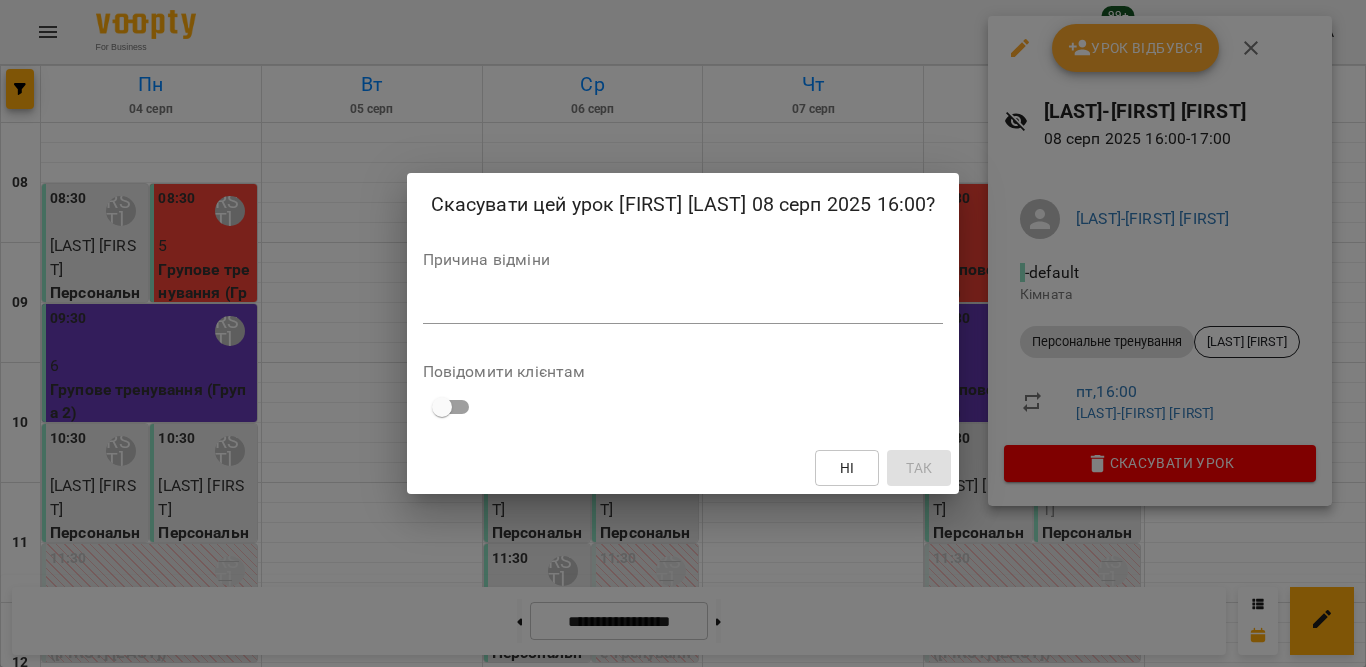 click on "*" at bounding box center [683, 308] 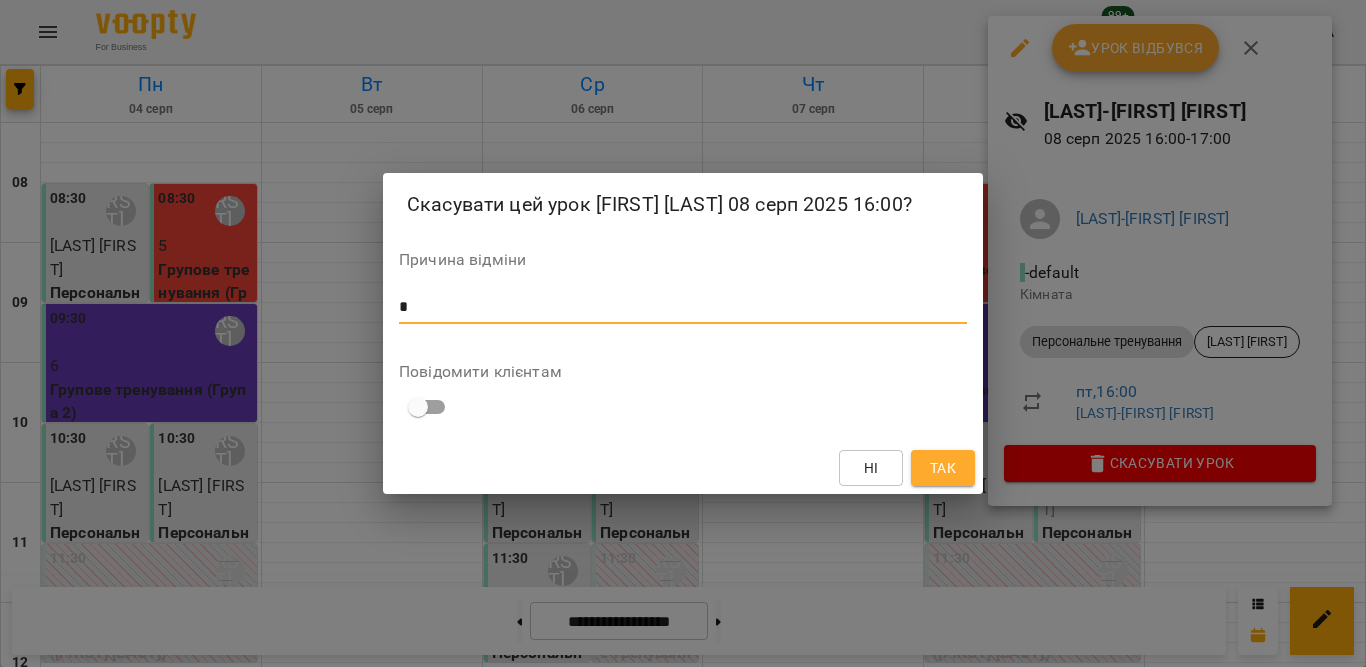 type on "*" 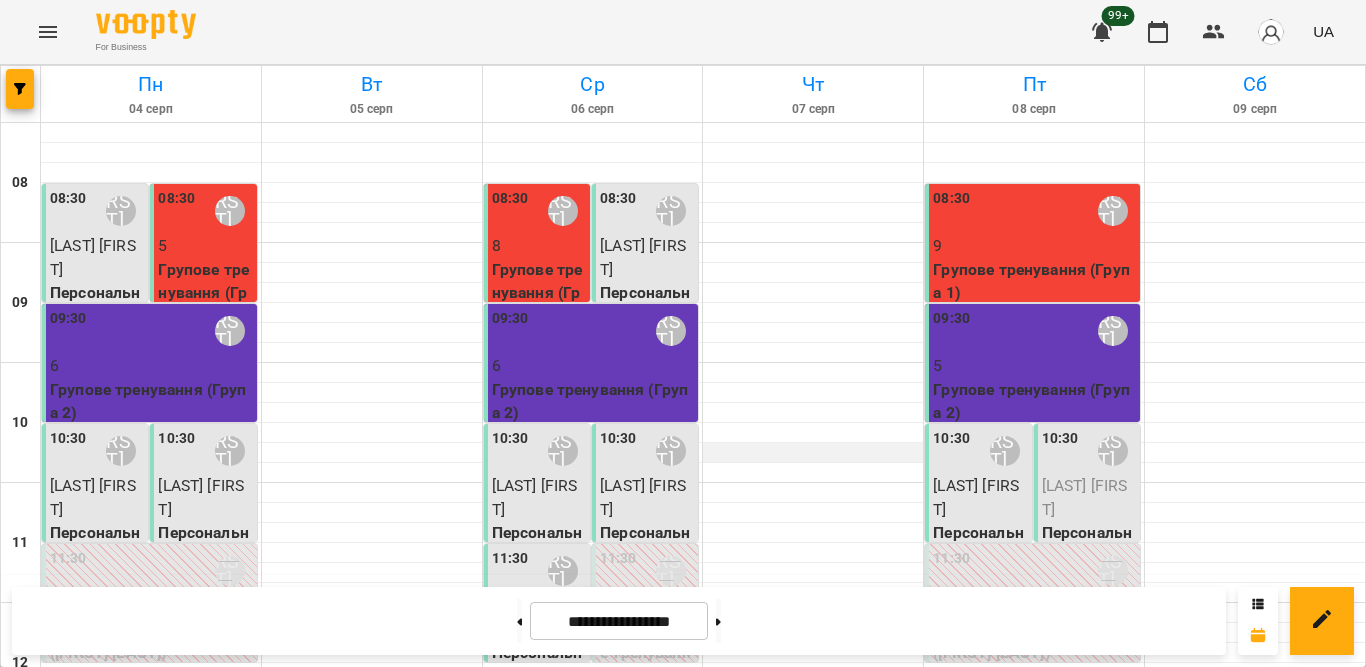 scroll, scrollTop: 0, scrollLeft: 0, axis: both 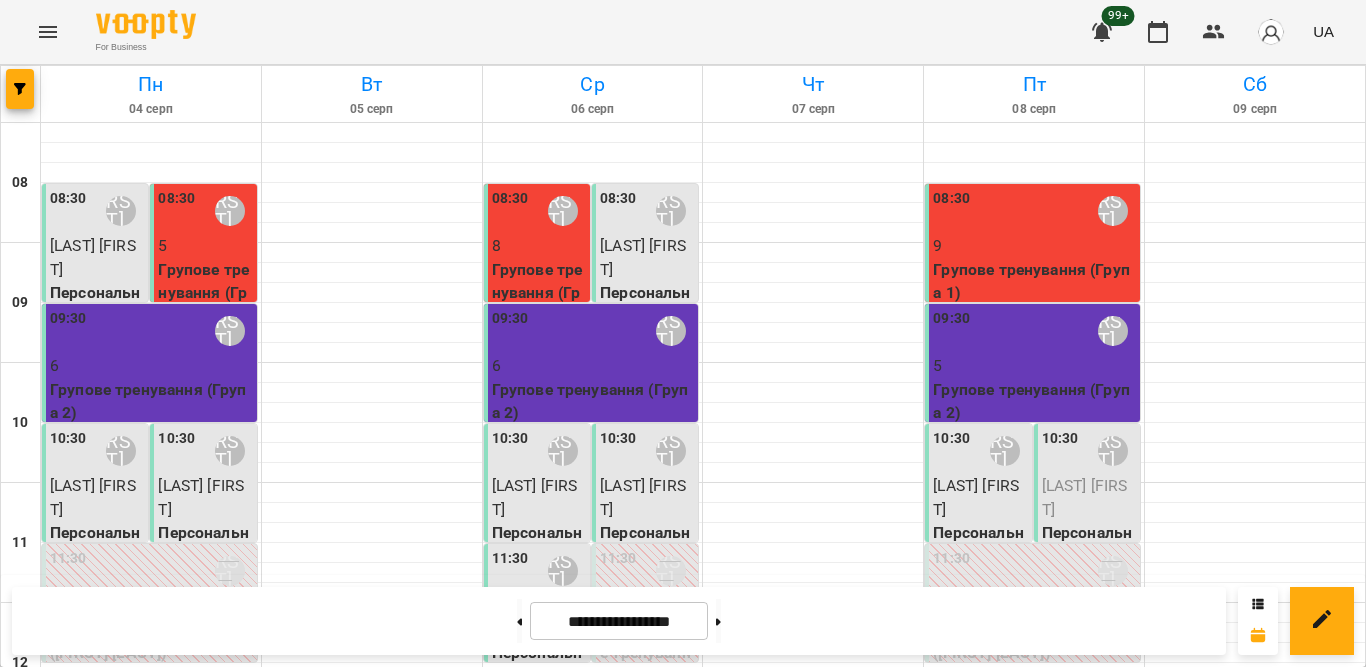 click on "08:30 [FIRST] [LAST]" at bounding box center (1034, 211) 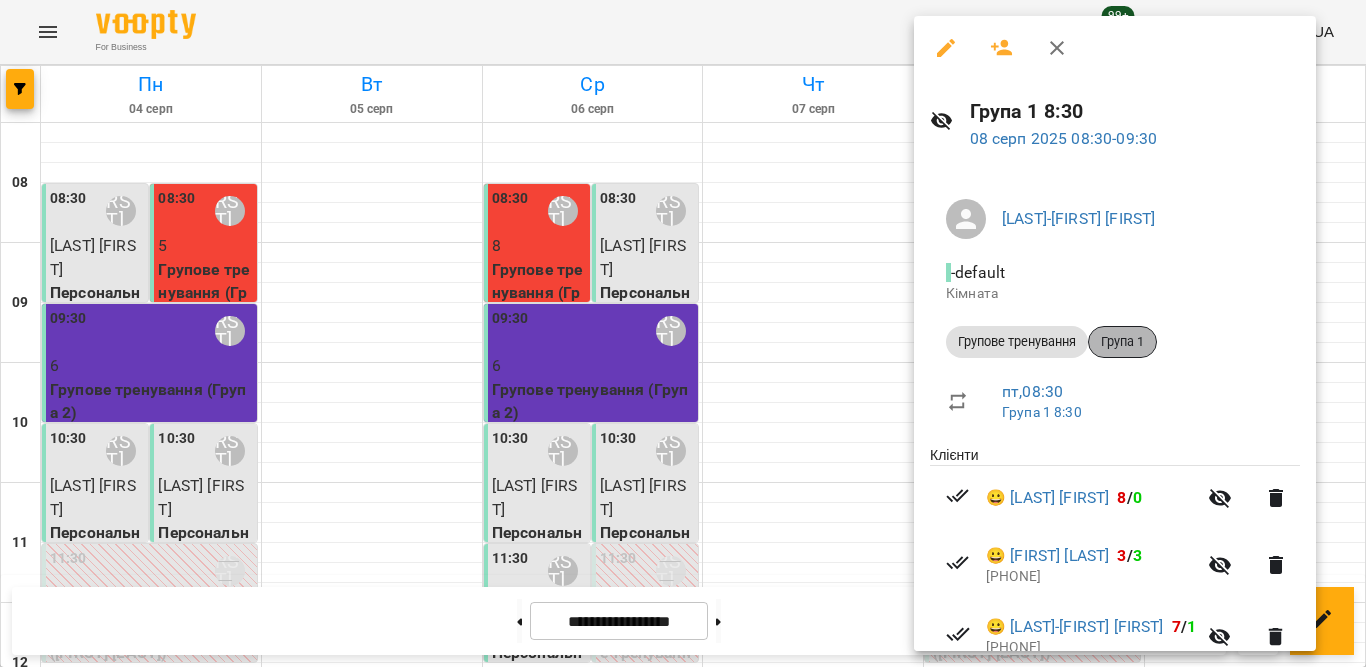 click on "Група 1" at bounding box center (1122, 342) 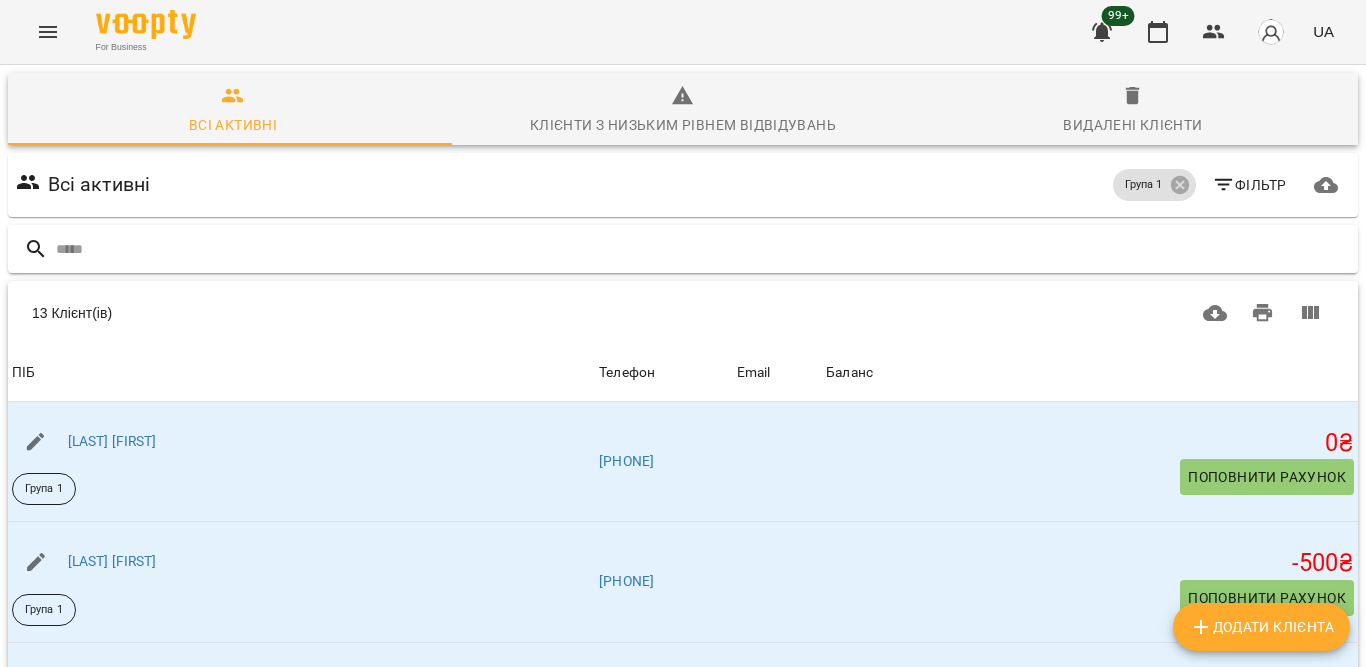 click at bounding box center (703, 249) 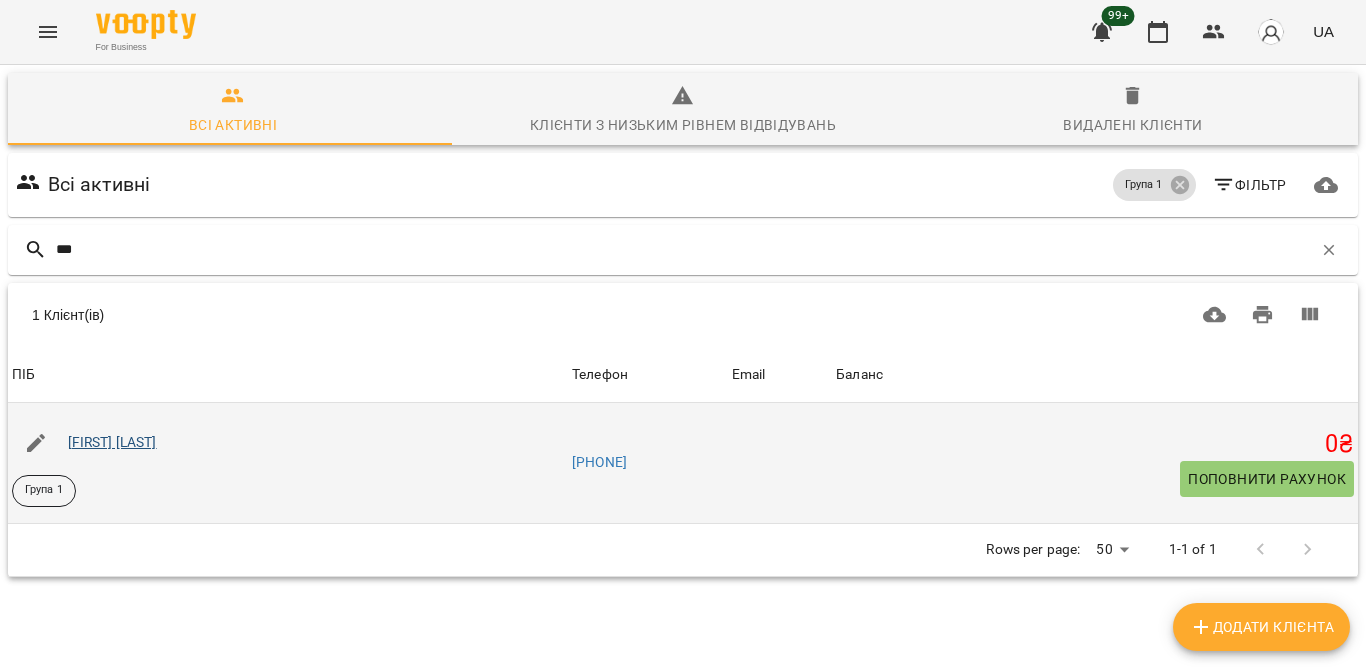 type on "***" 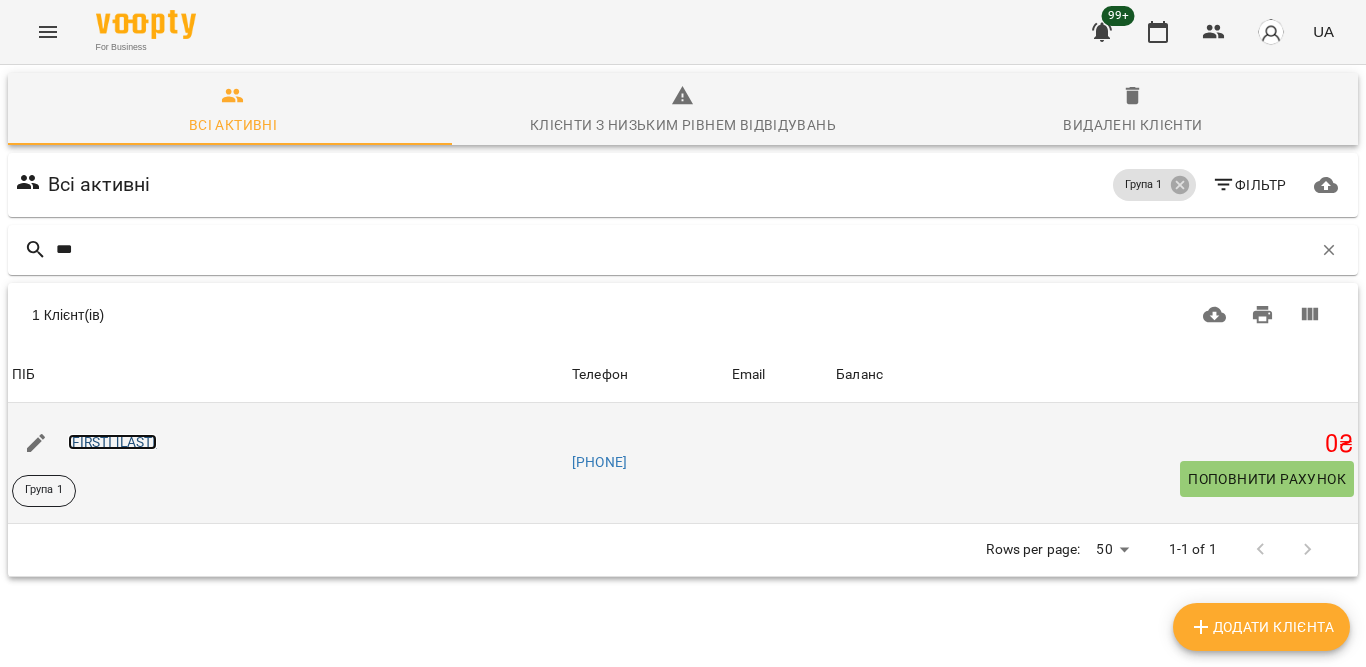 click on "[FIRST] [LAST]" at bounding box center [112, 442] 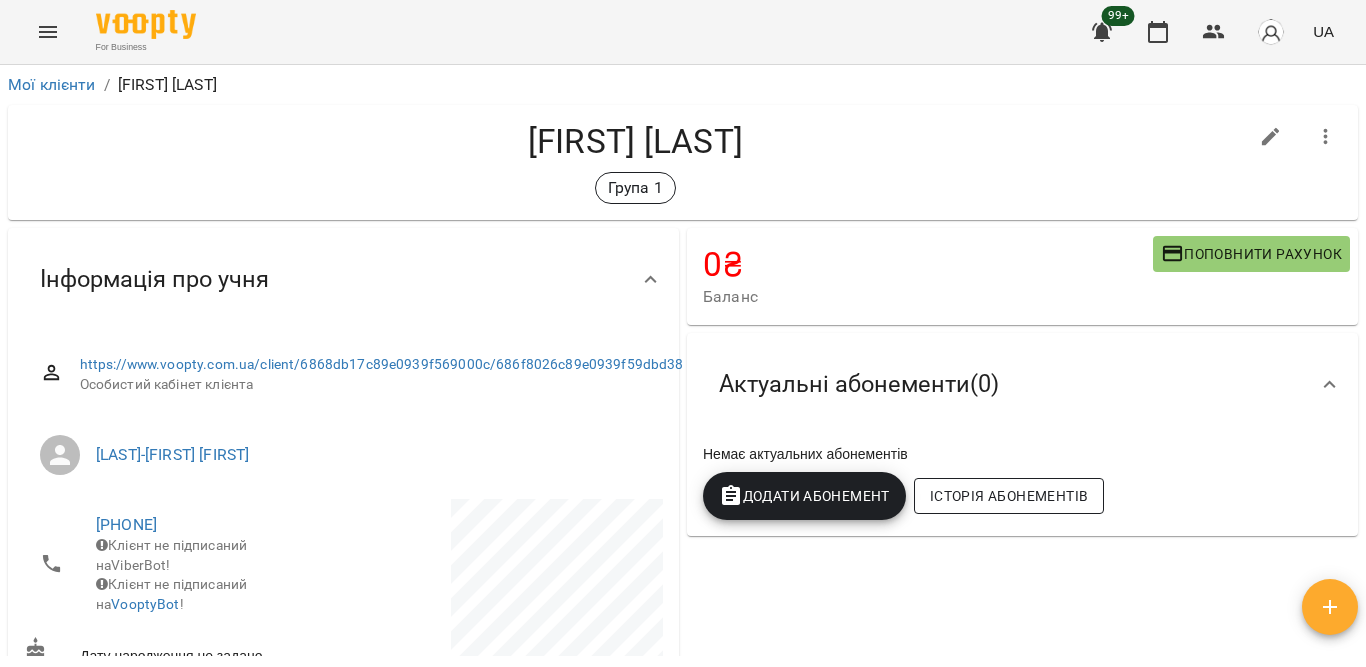 click on "Історія абонементів" at bounding box center [1009, 496] 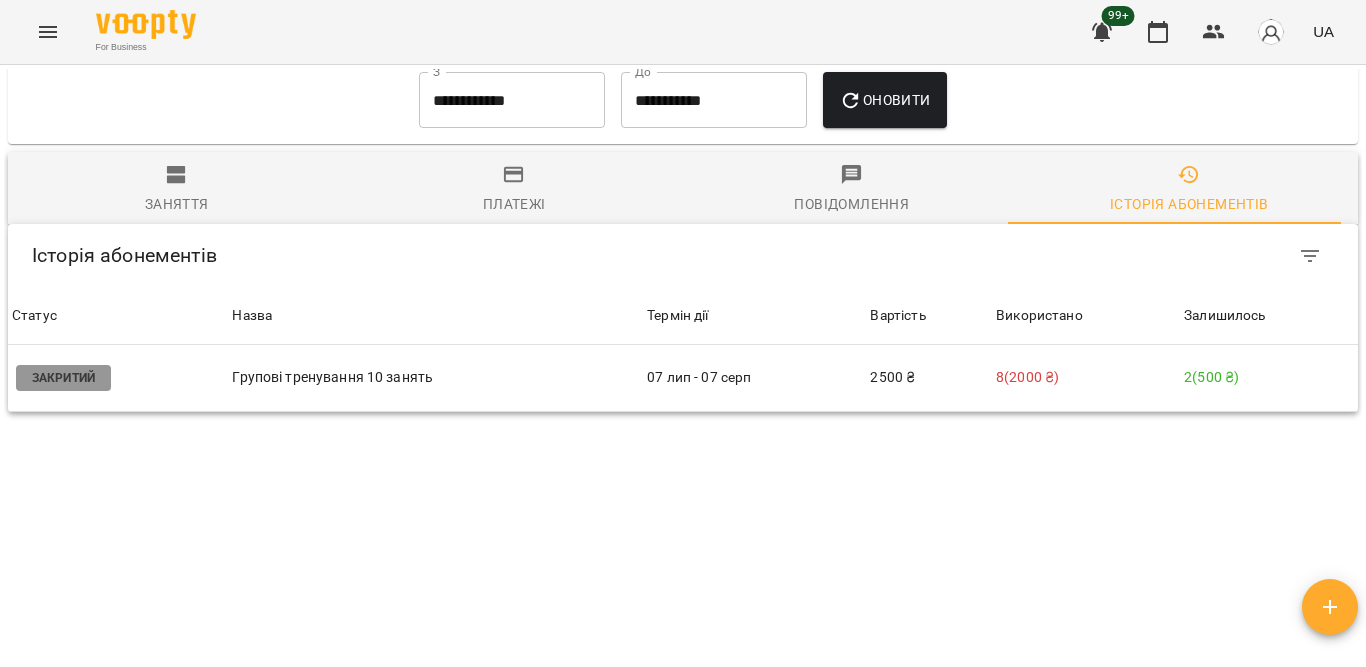 scroll, scrollTop: 1341, scrollLeft: 0, axis: vertical 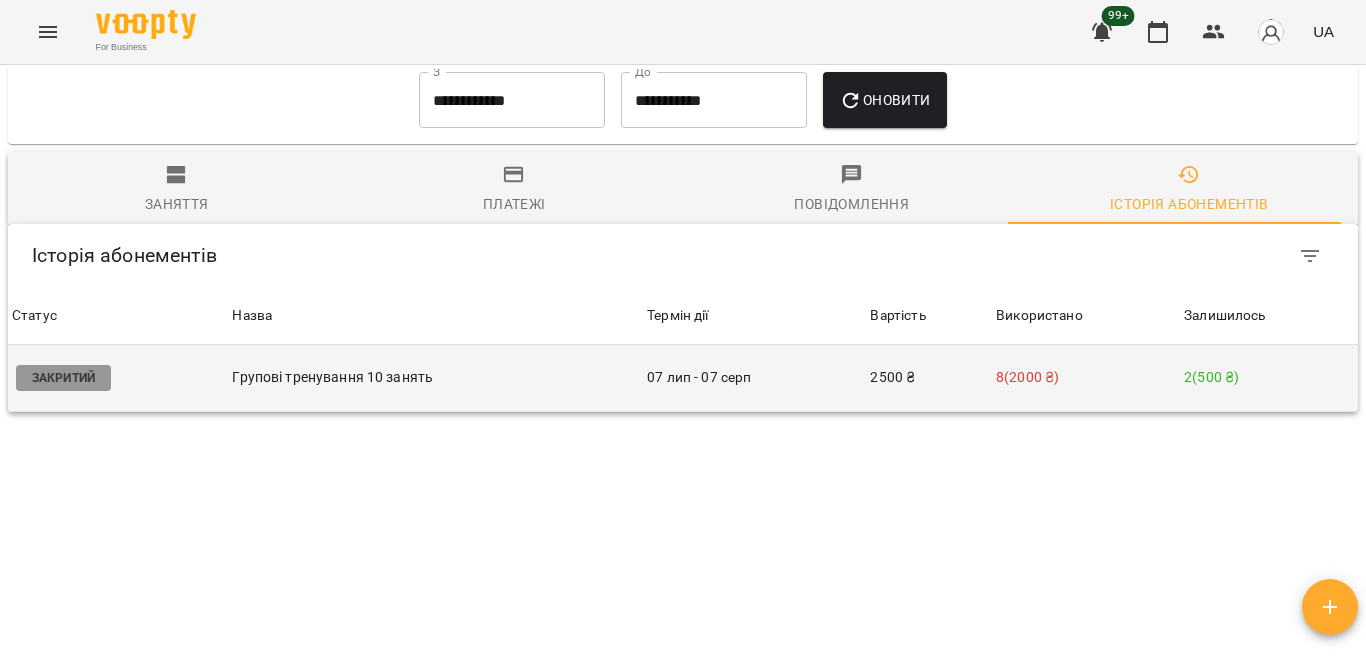 click on "2500 ₴" at bounding box center [929, 378] 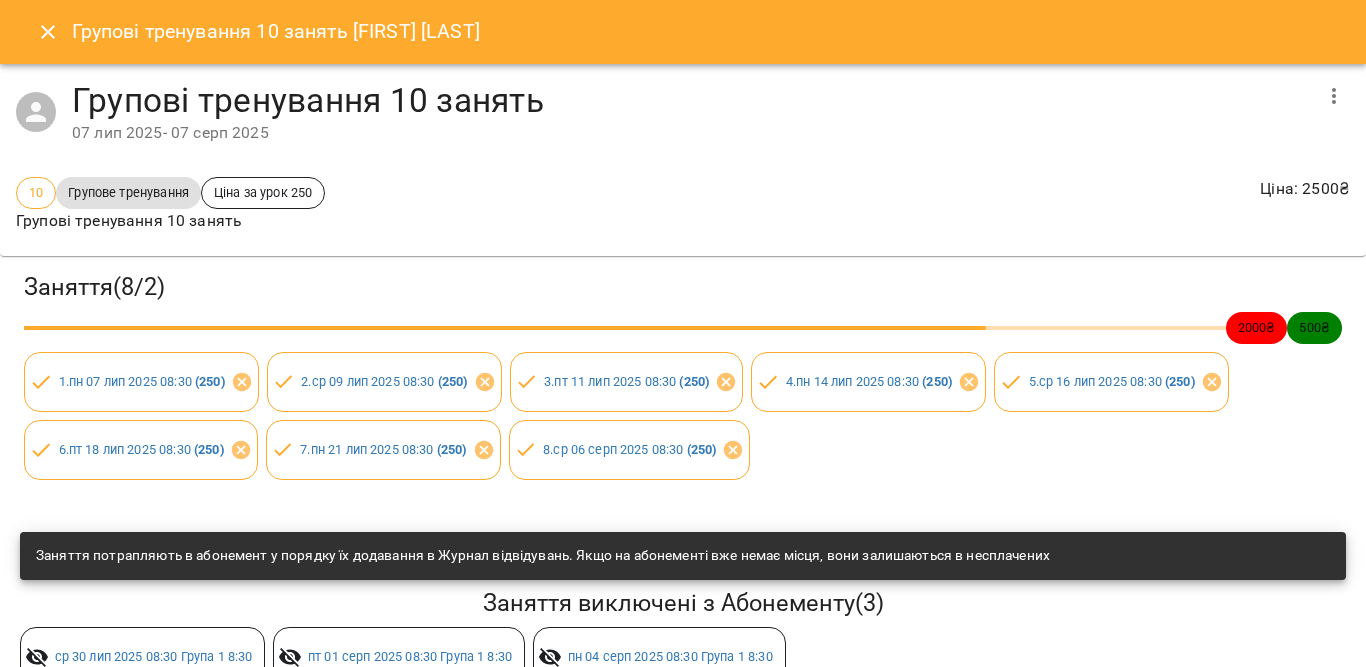 click 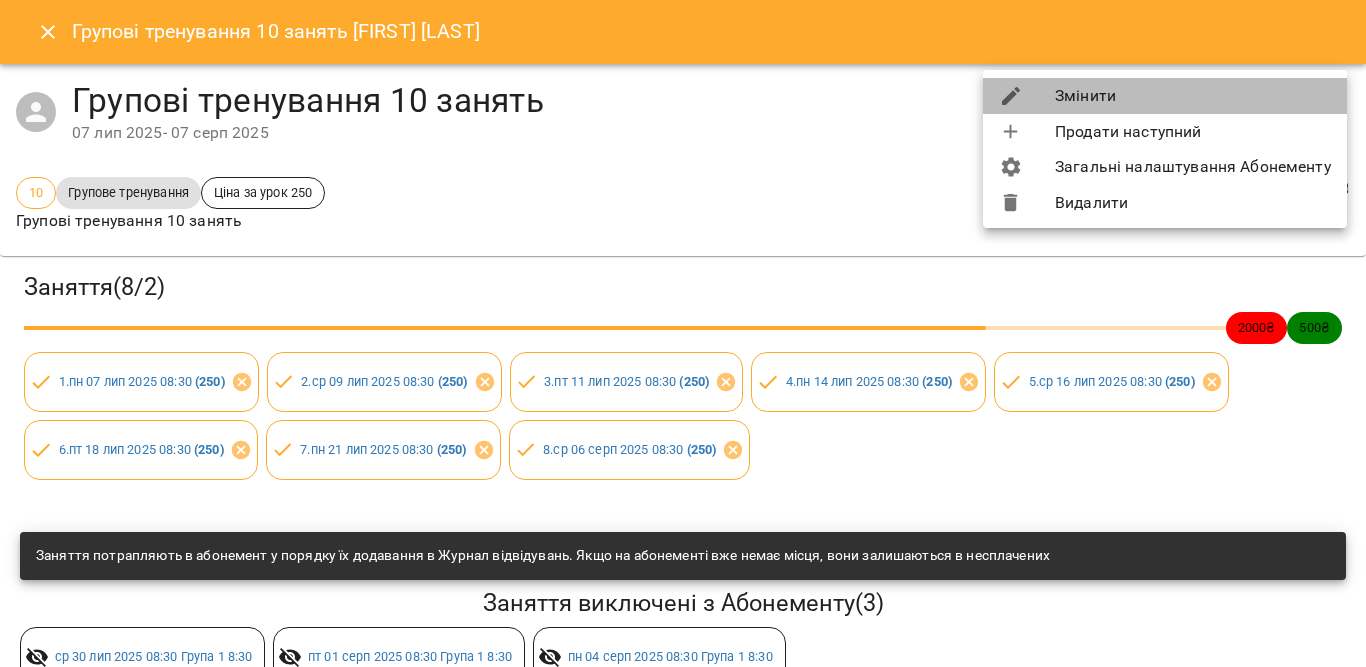 click on "Змінити" at bounding box center (1165, 96) 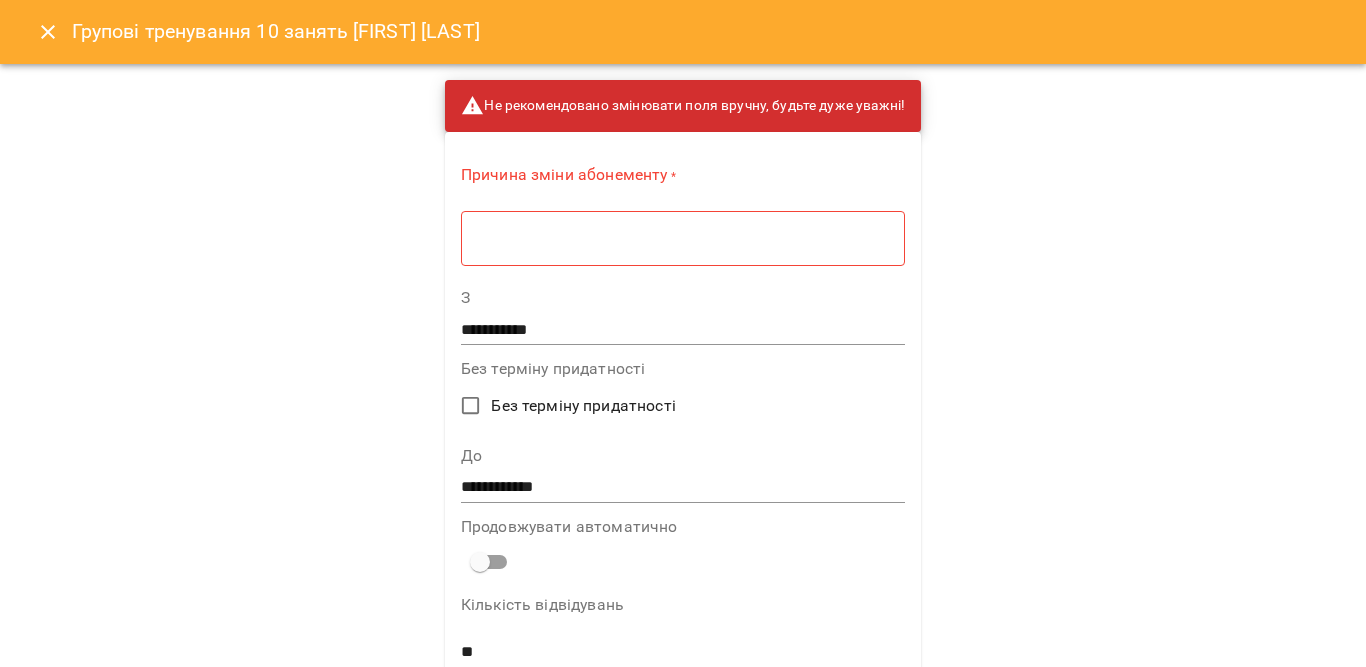 click at bounding box center [683, 238] 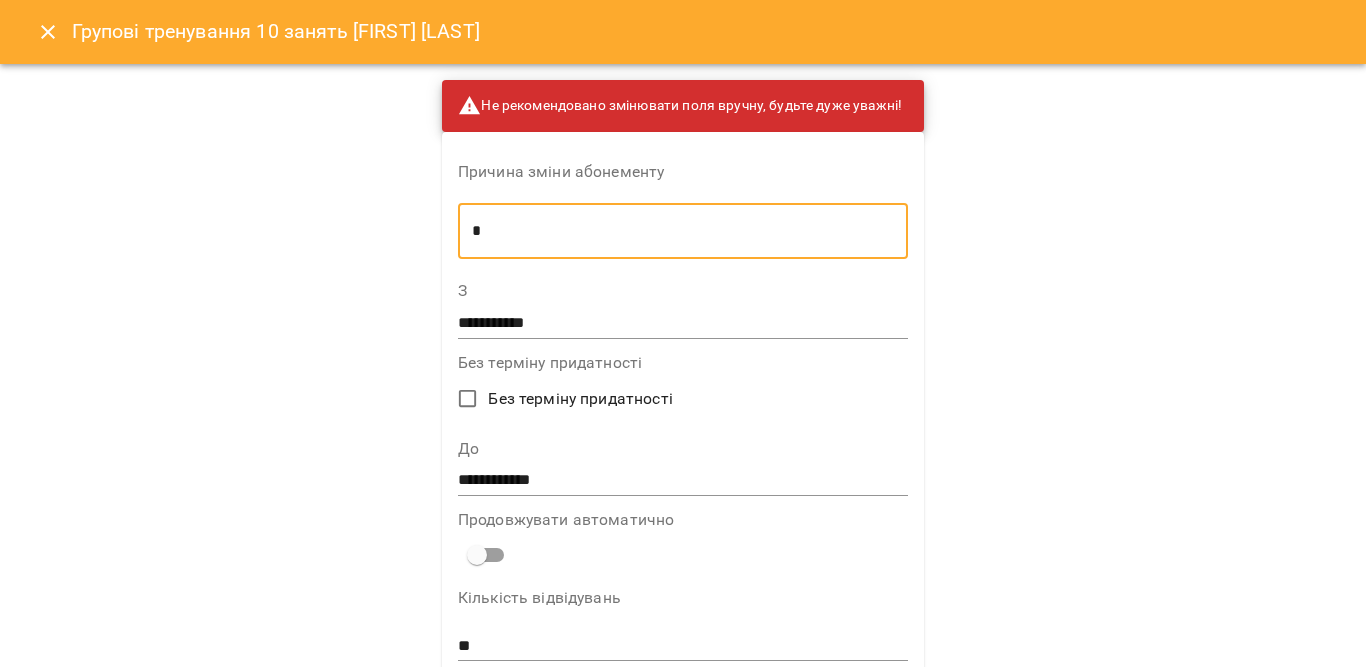 type on "*" 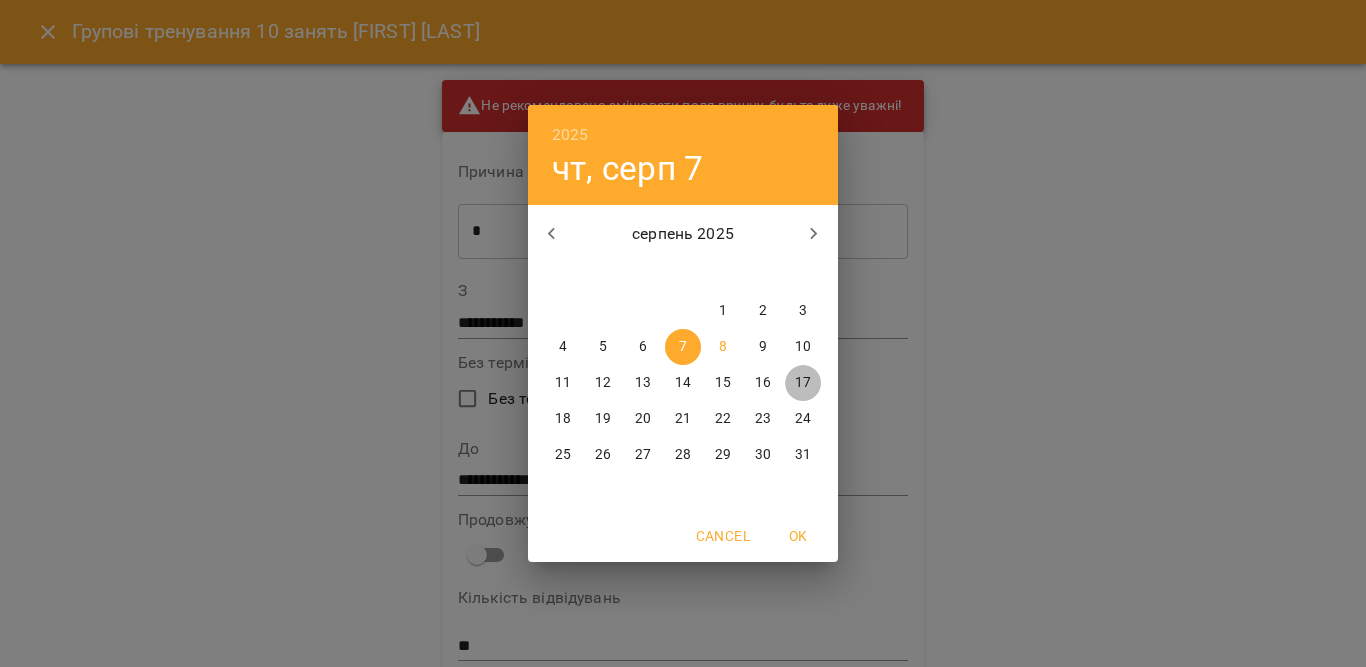 click on "17" at bounding box center (803, 383) 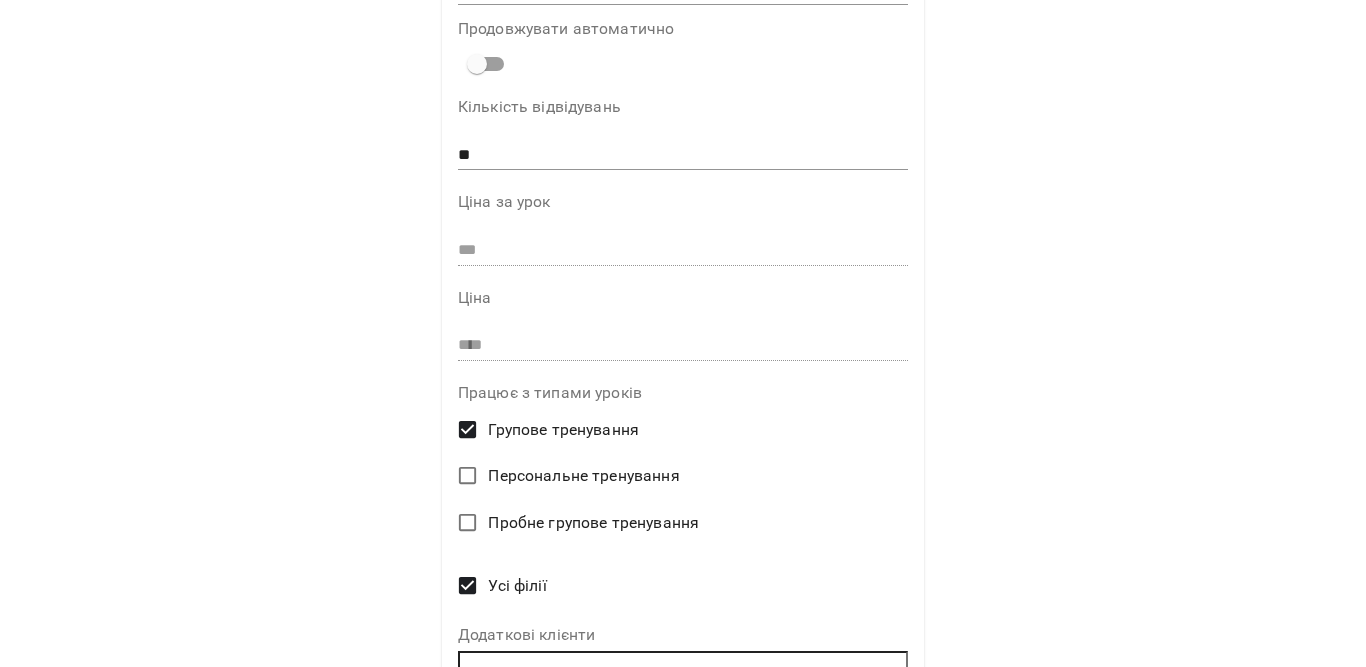 scroll, scrollTop: 605, scrollLeft: 0, axis: vertical 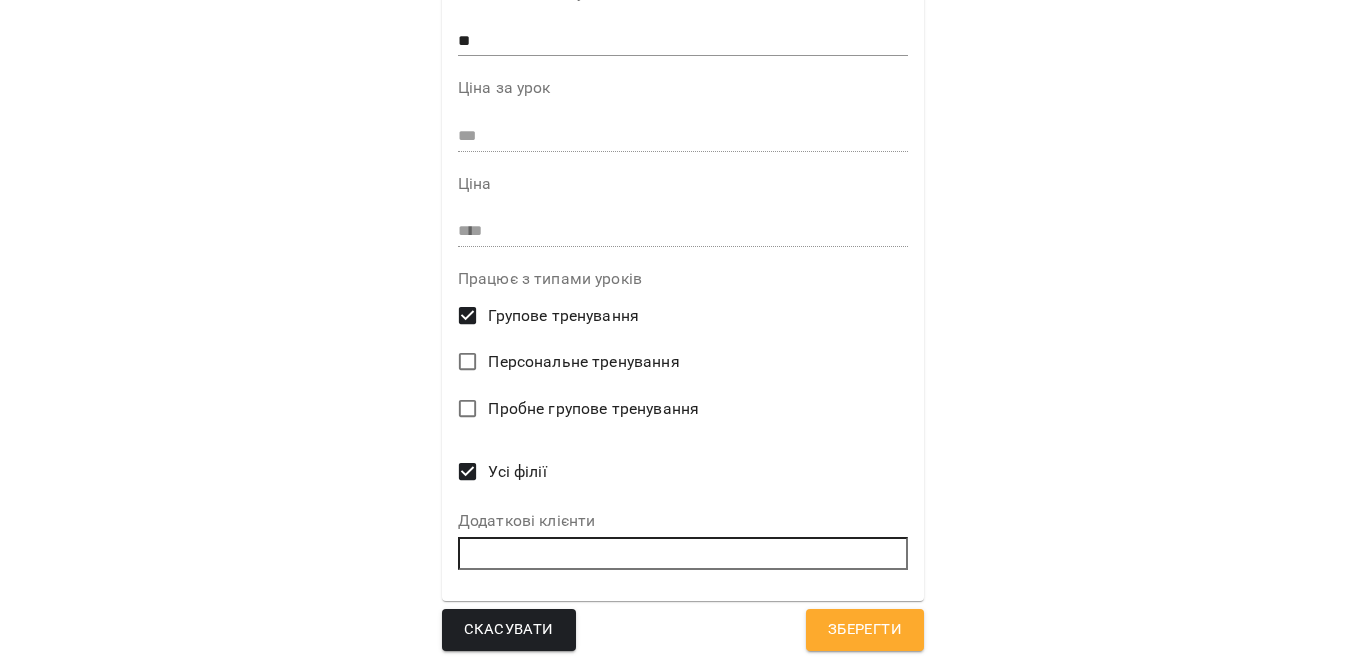 click on "Зберегти" at bounding box center (865, 630) 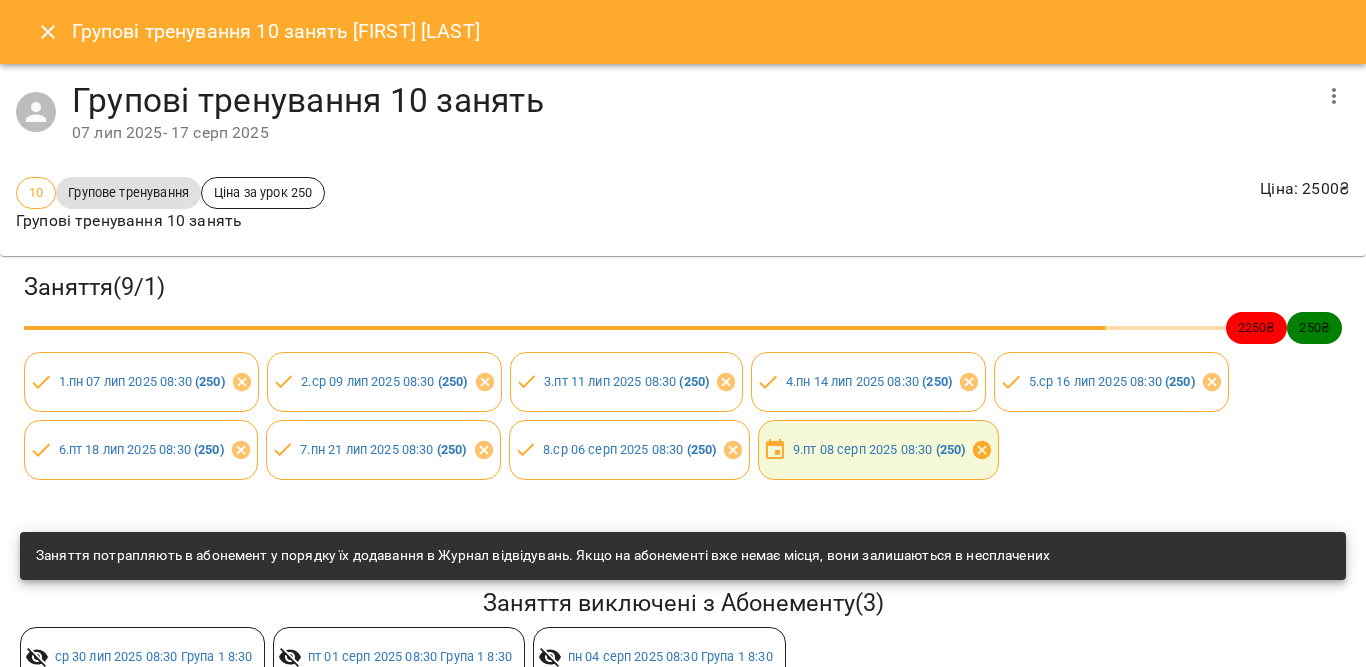 click 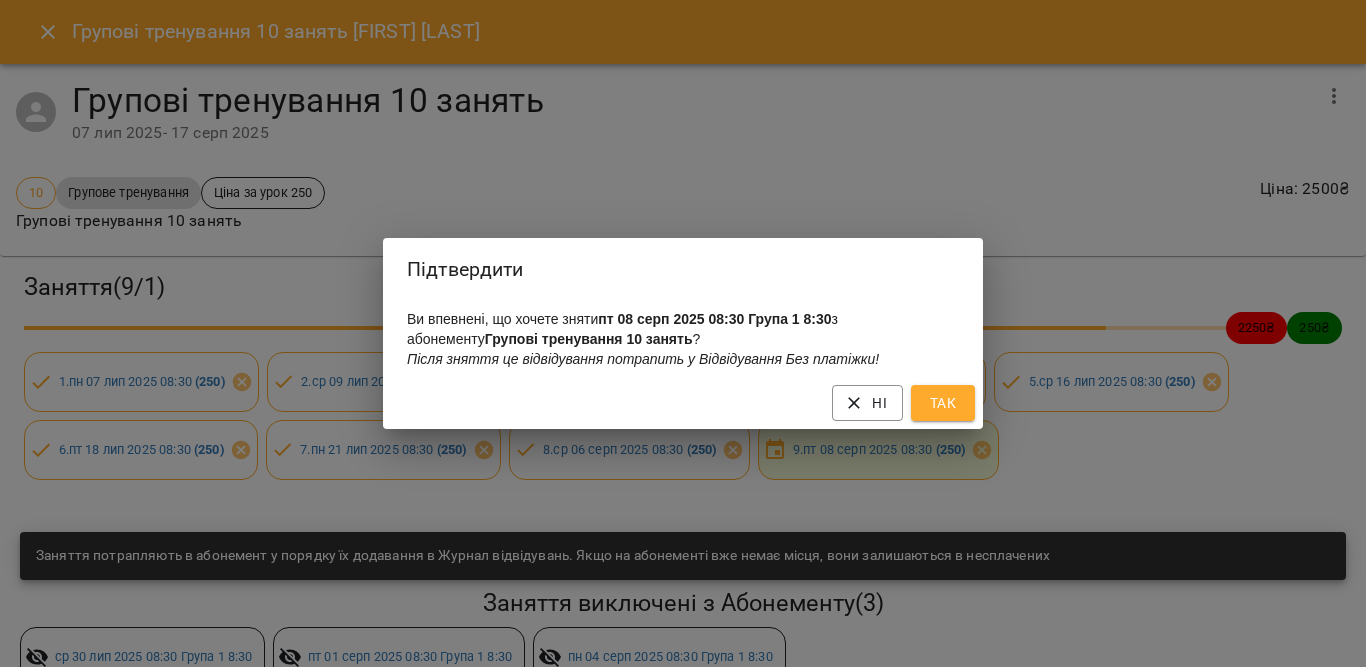 click on "Так" at bounding box center (943, 403) 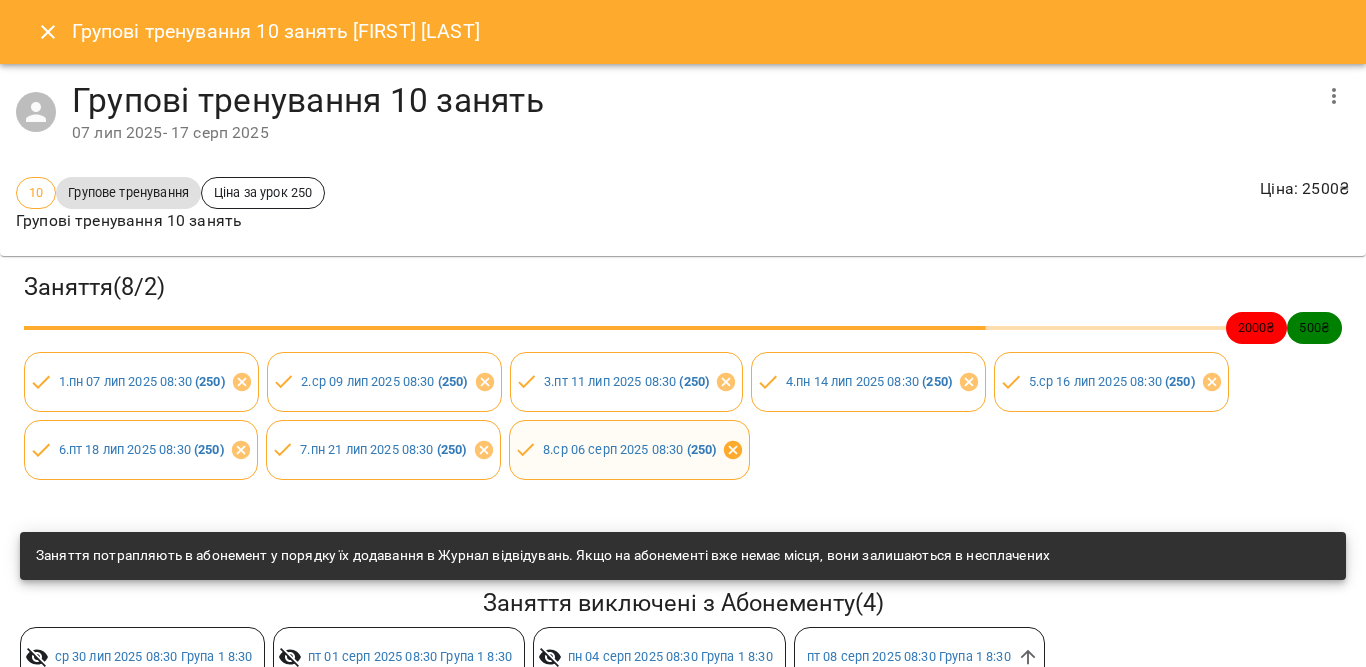 click 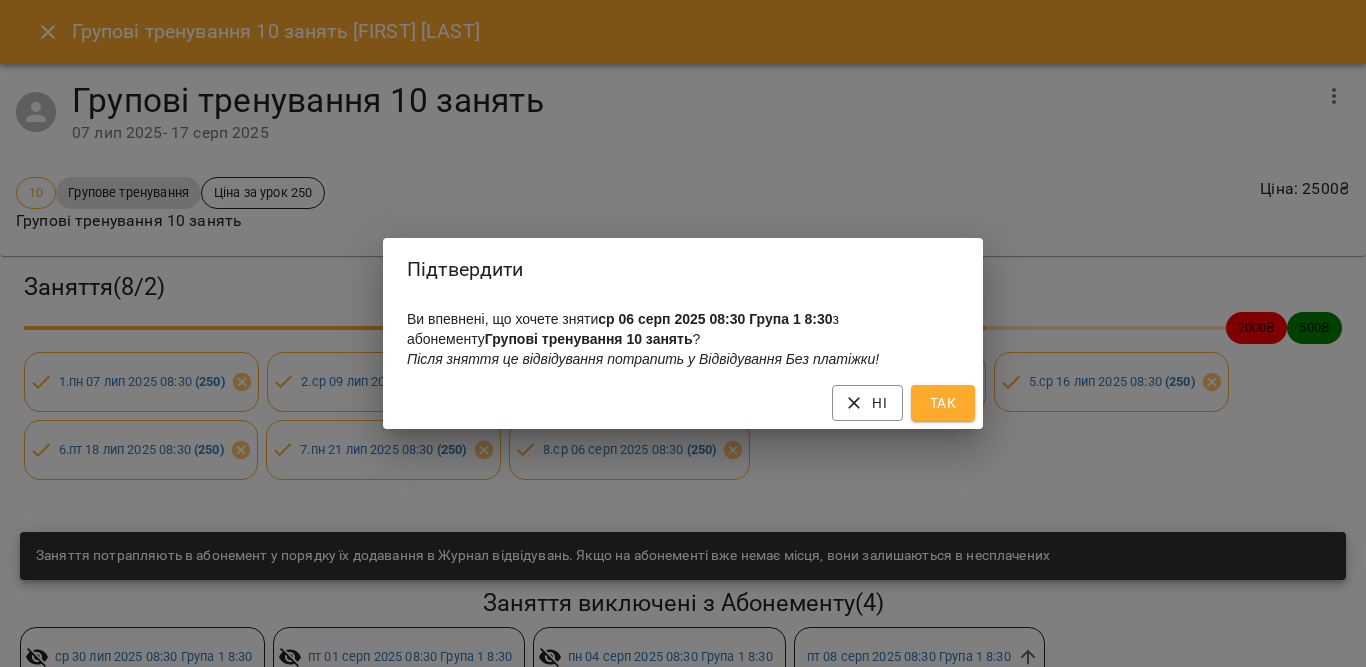 click on "Так" at bounding box center (943, 403) 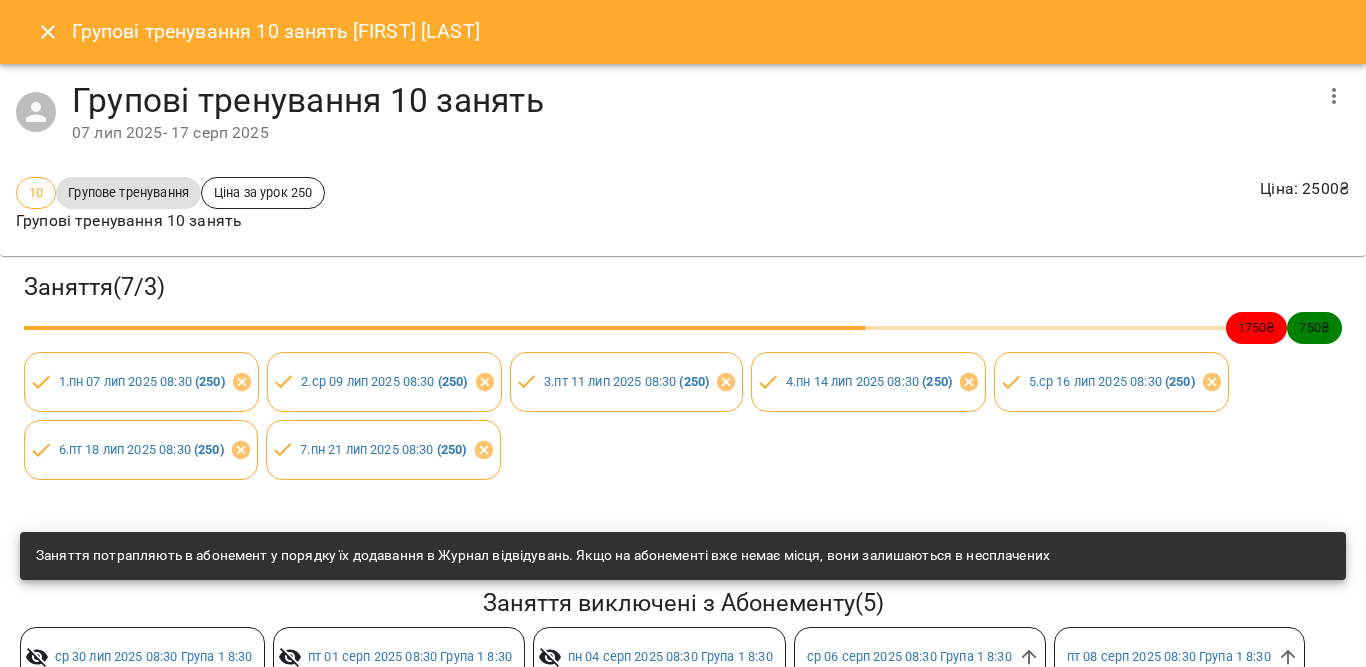 click 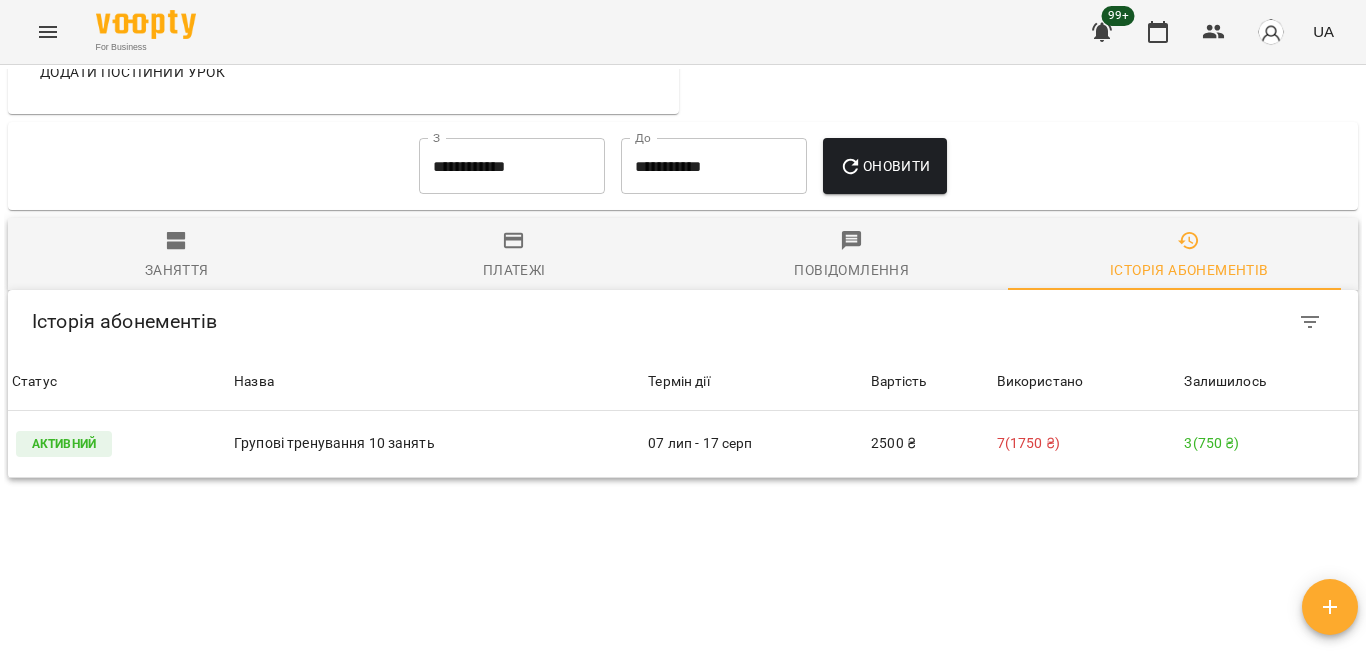 scroll, scrollTop: 1341, scrollLeft: 0, axis: vertical 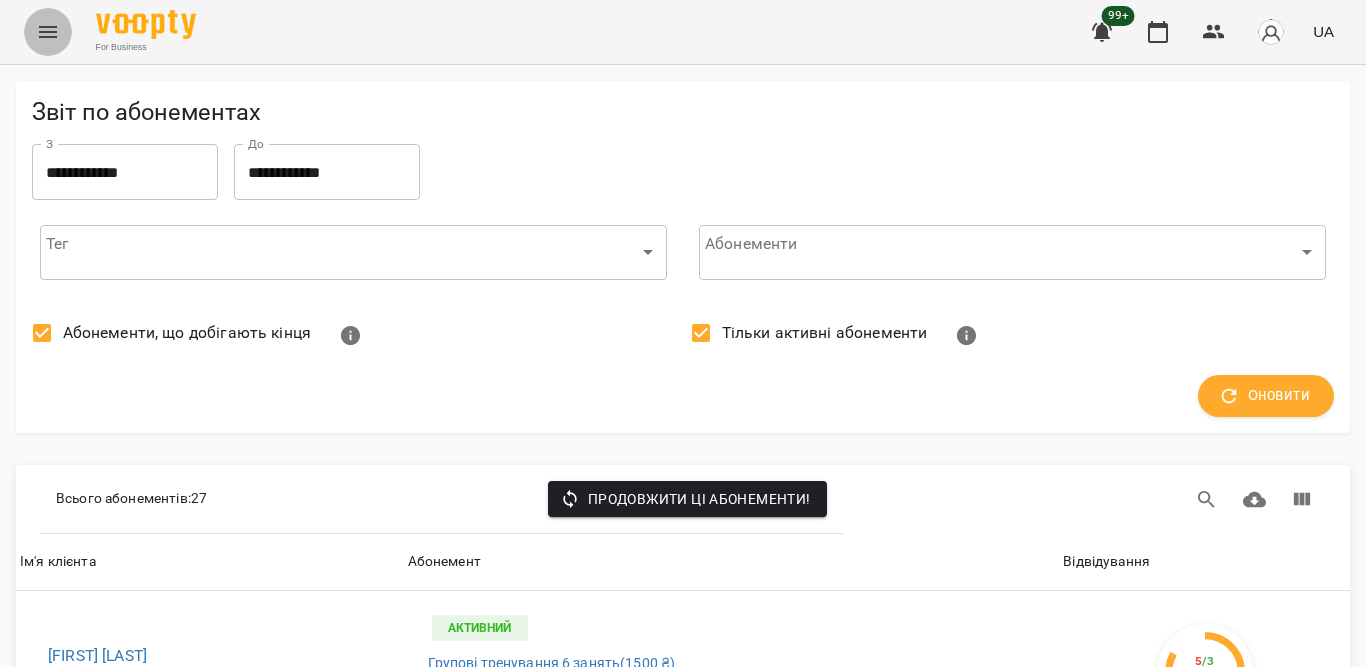 click 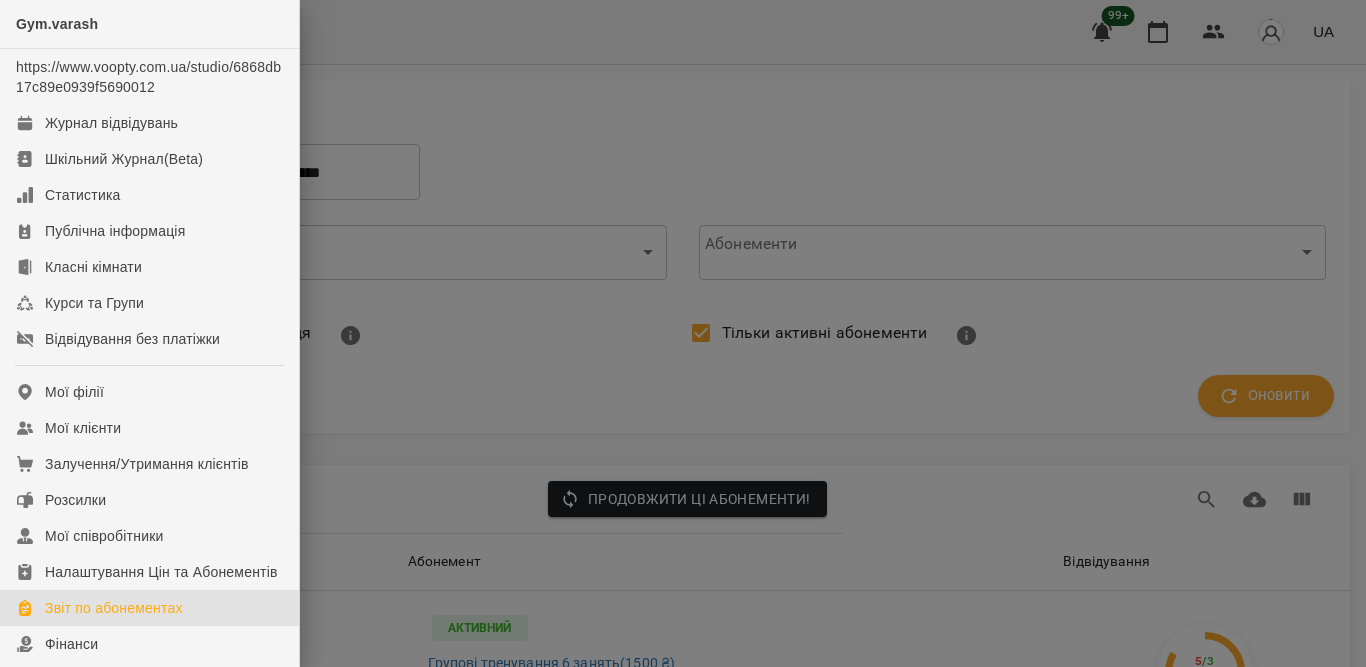 click at bounding box center (683, 333) 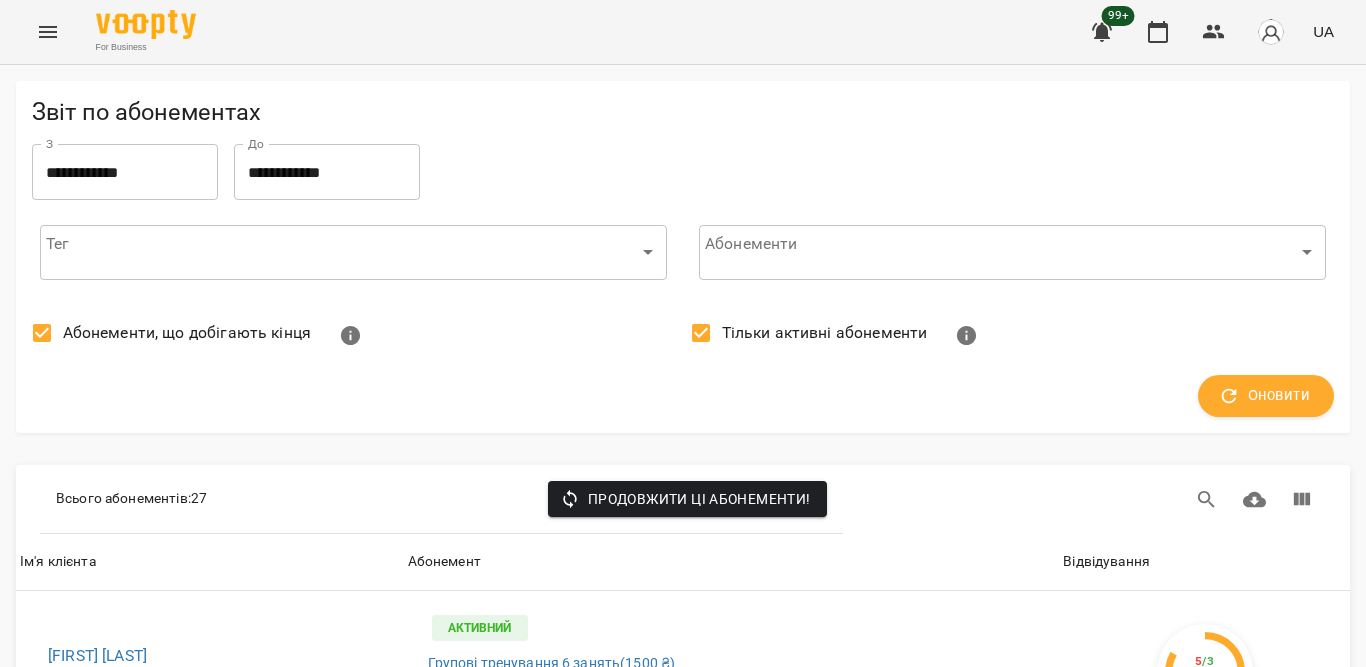 click 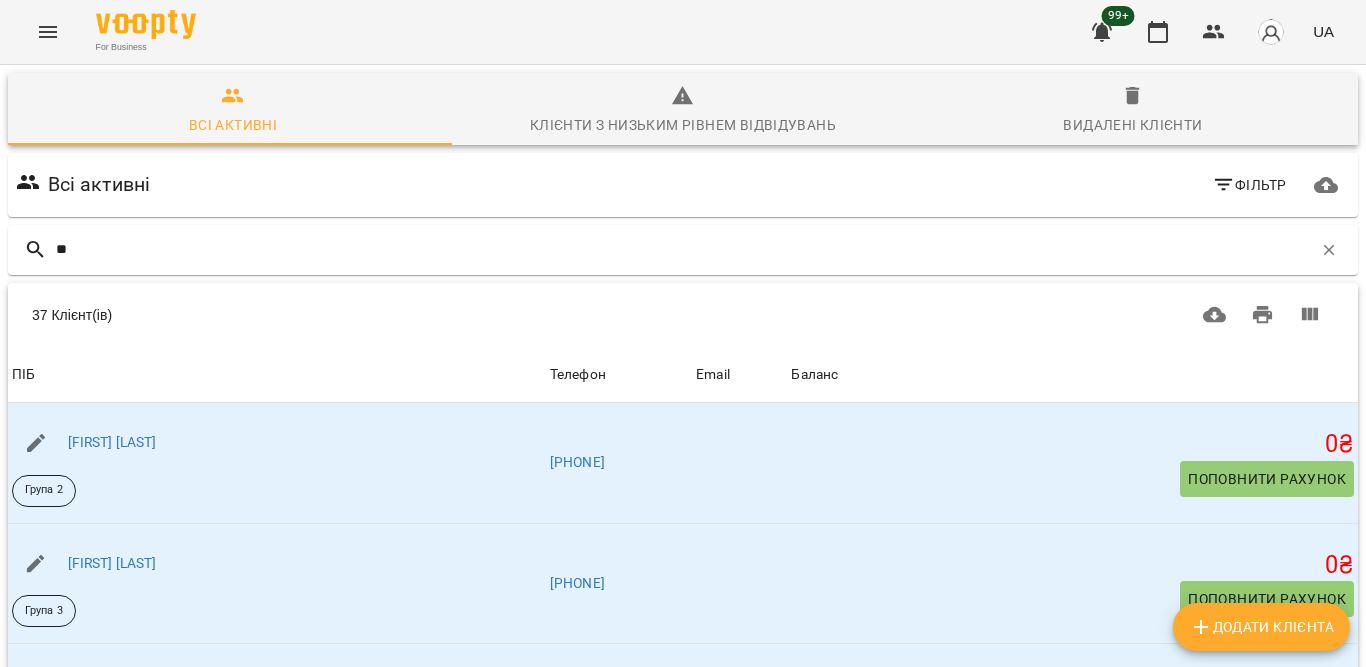 type on "*" 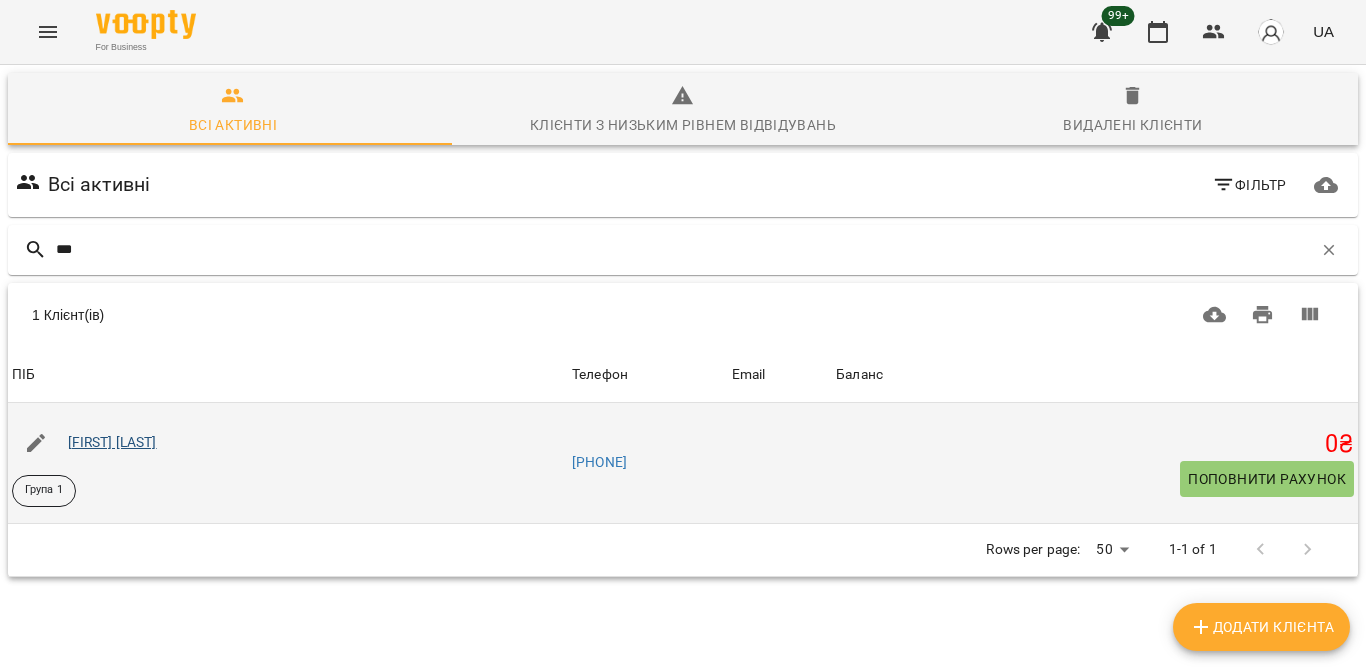 type on "***" 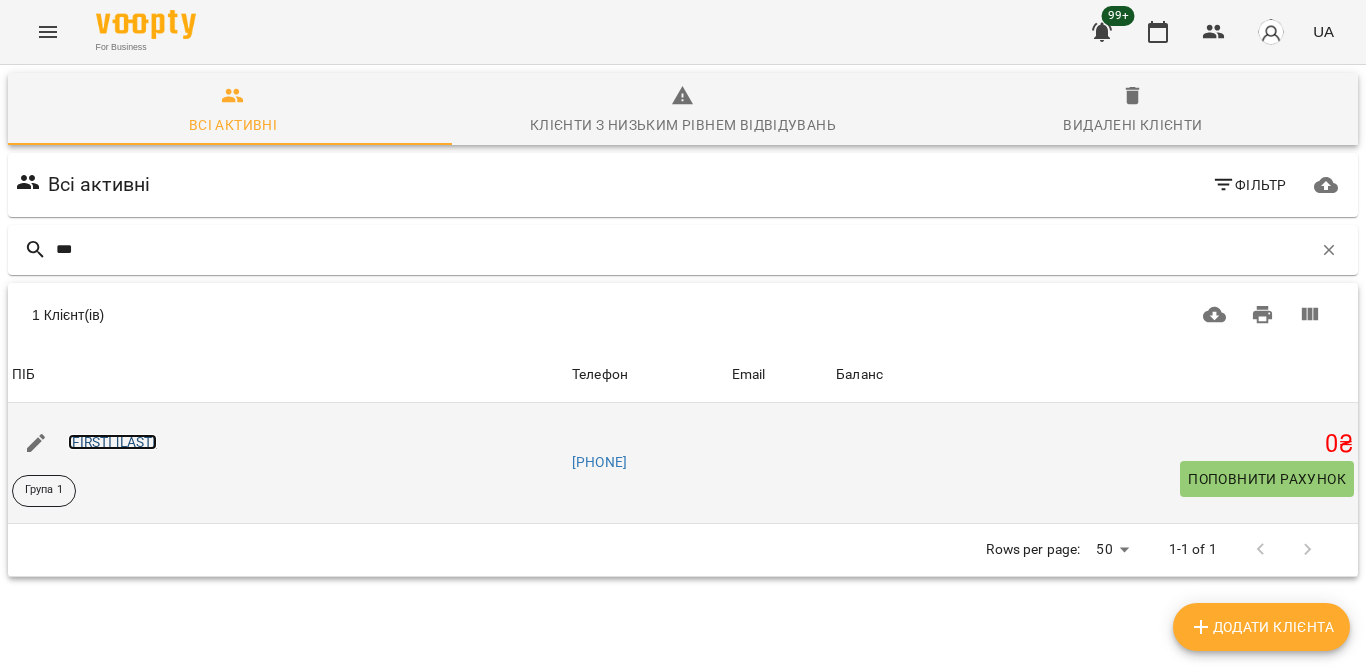 click on "[FIRST] [LAST]" at bounding box center [112, 442] 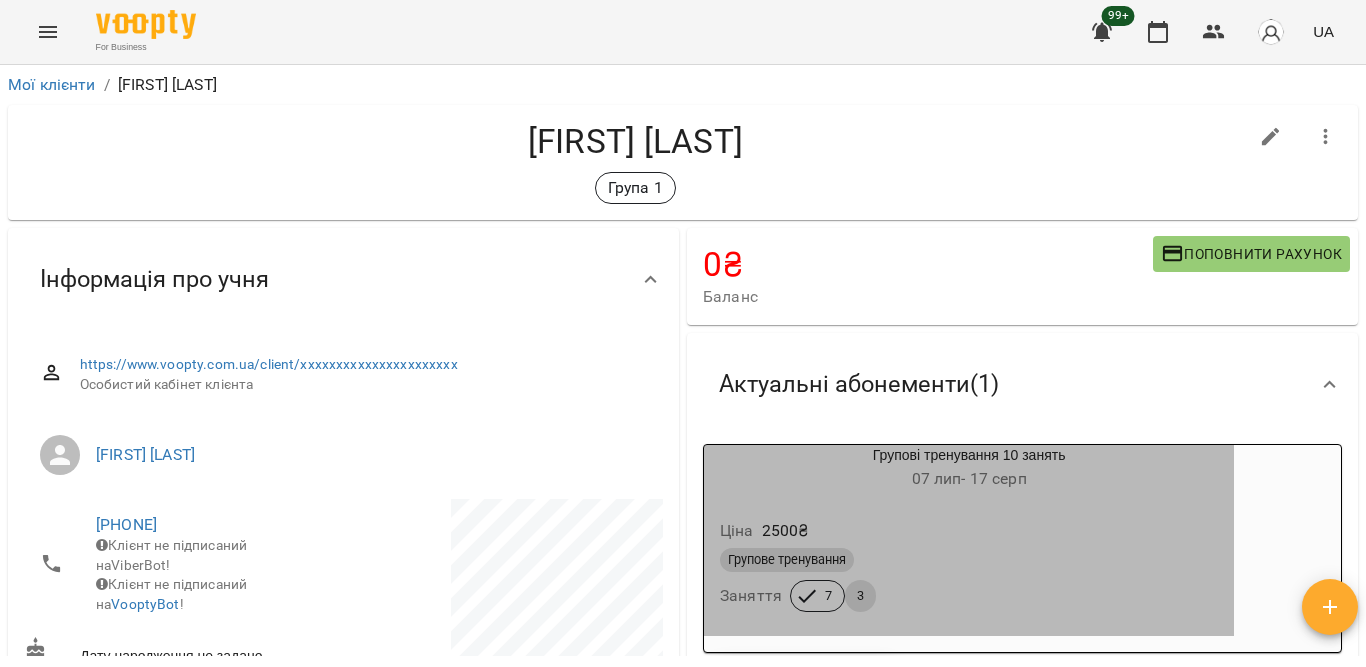 click on "07 лип  -   17 серп" at bounding box center [969, 479] 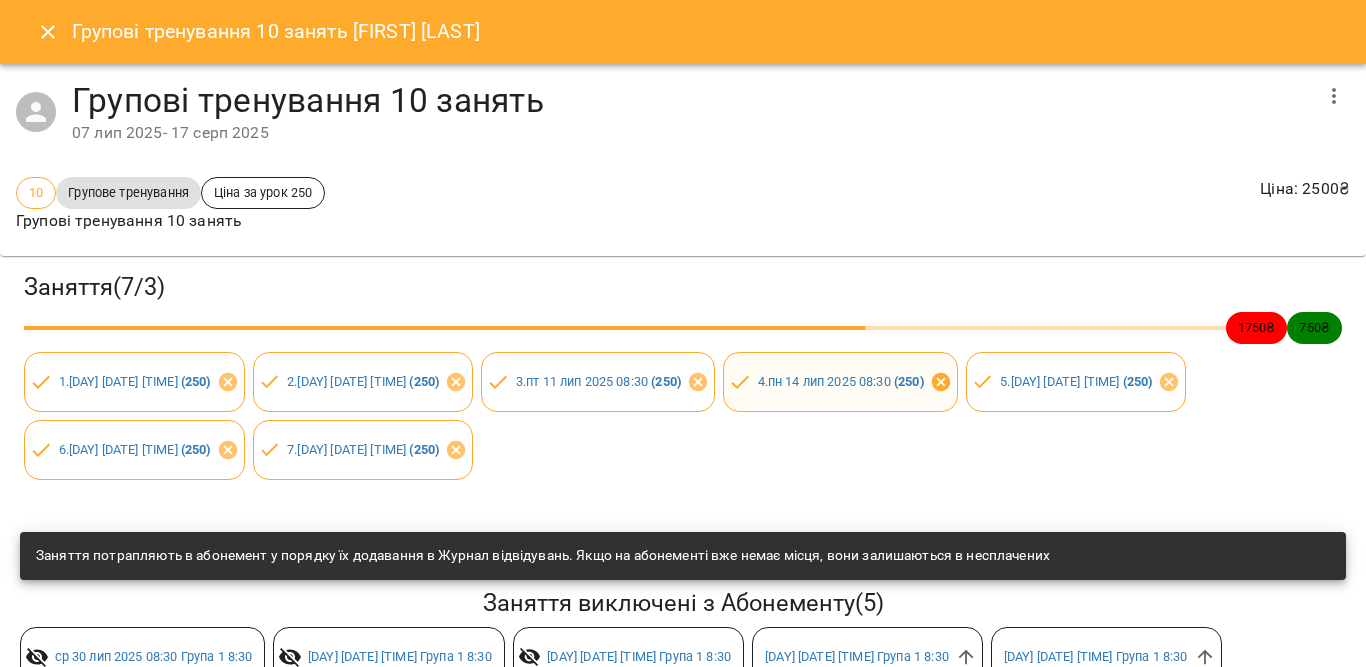click 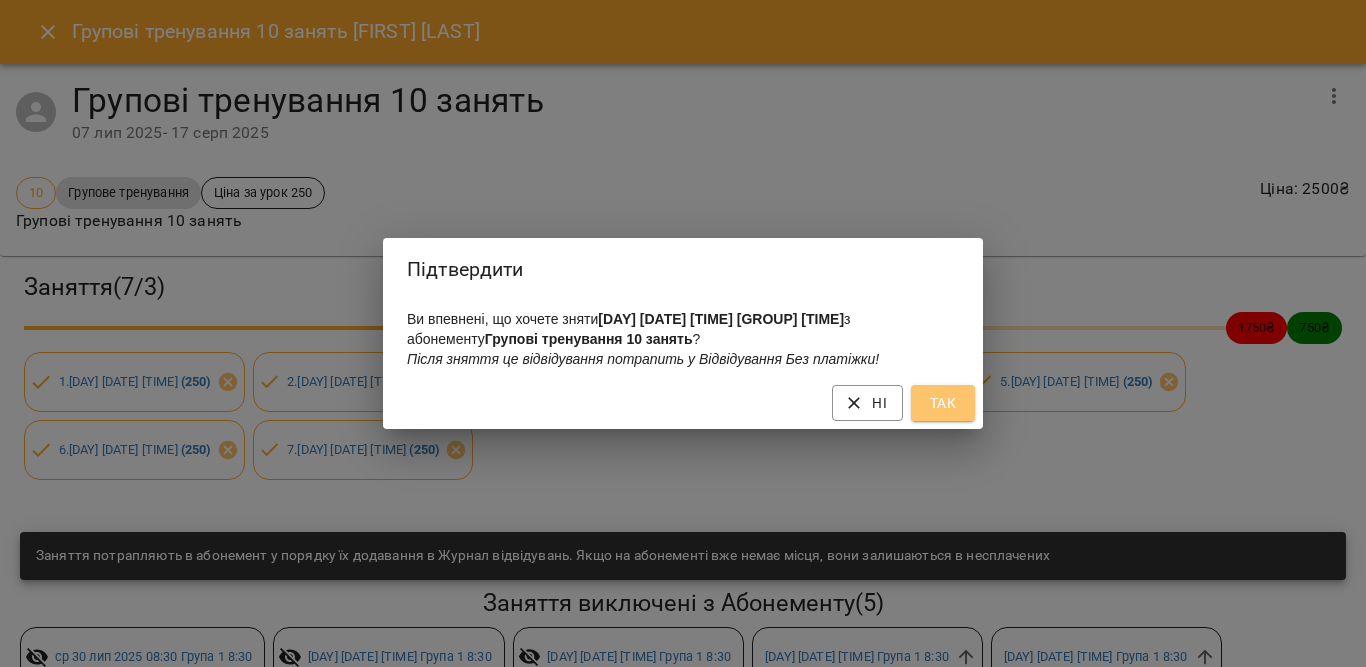click on "Так" at bounding box center (943, 403) 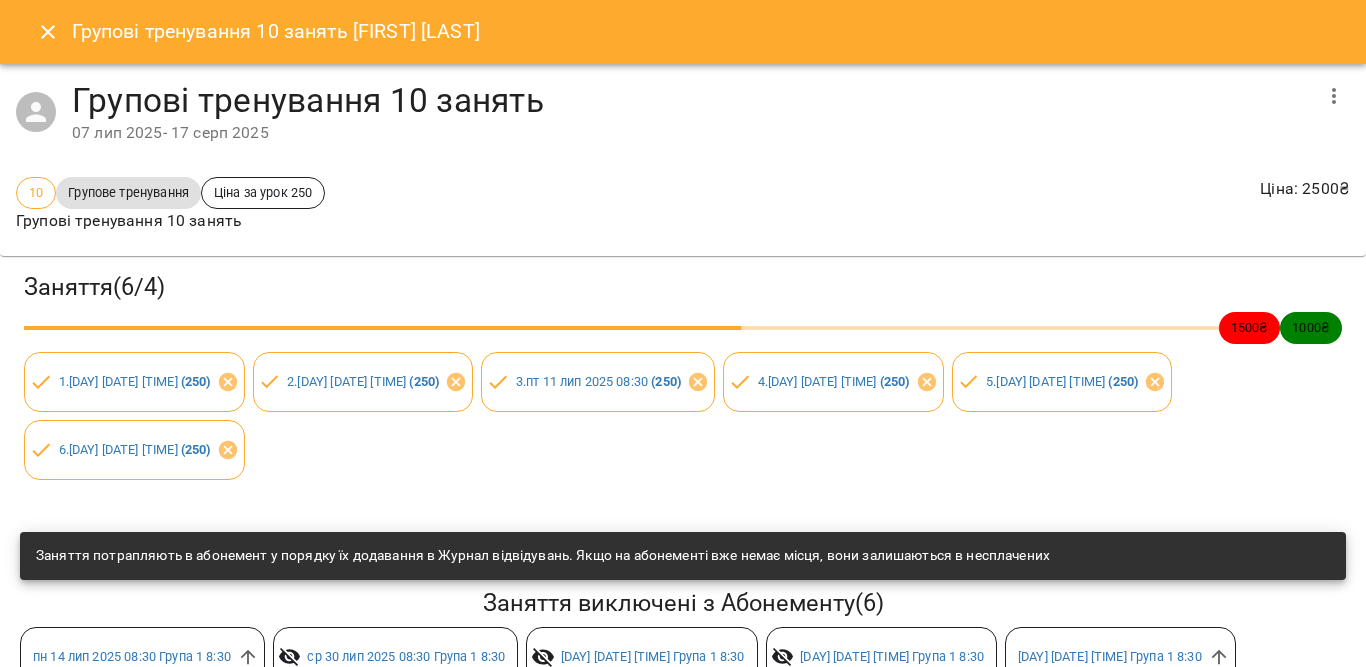 click 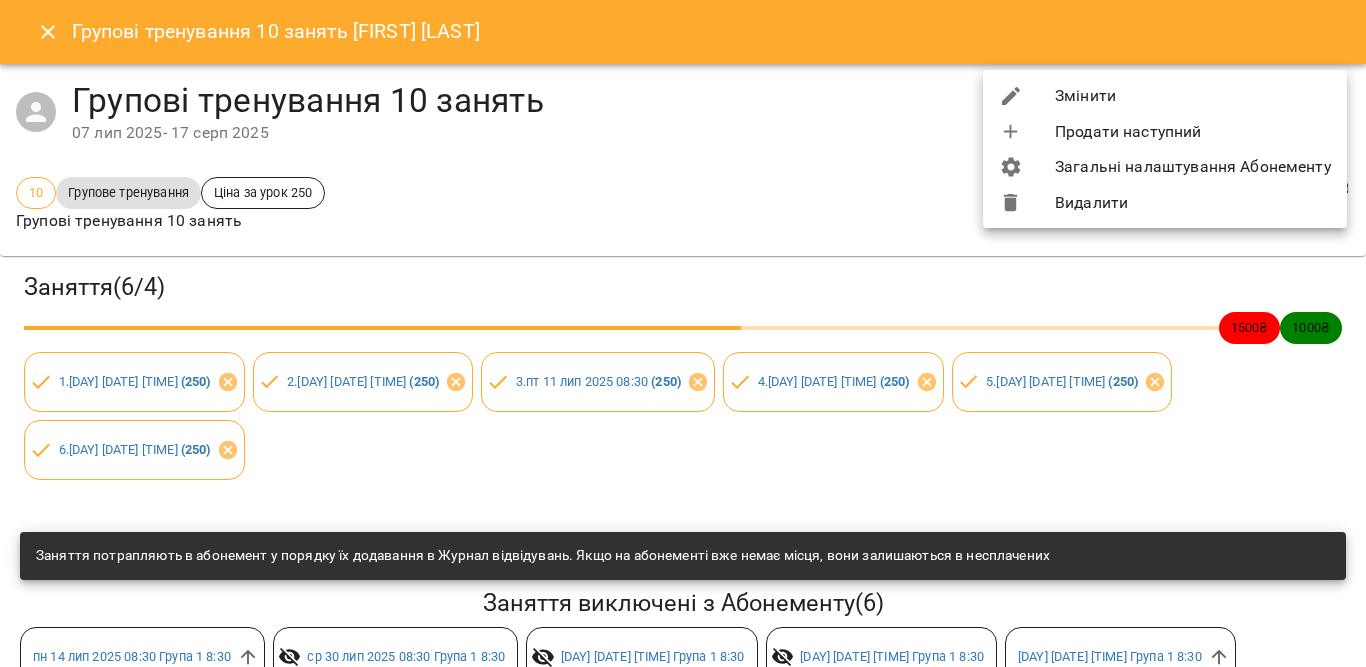 click on "Змінити" at bounding box center (1165, 96) 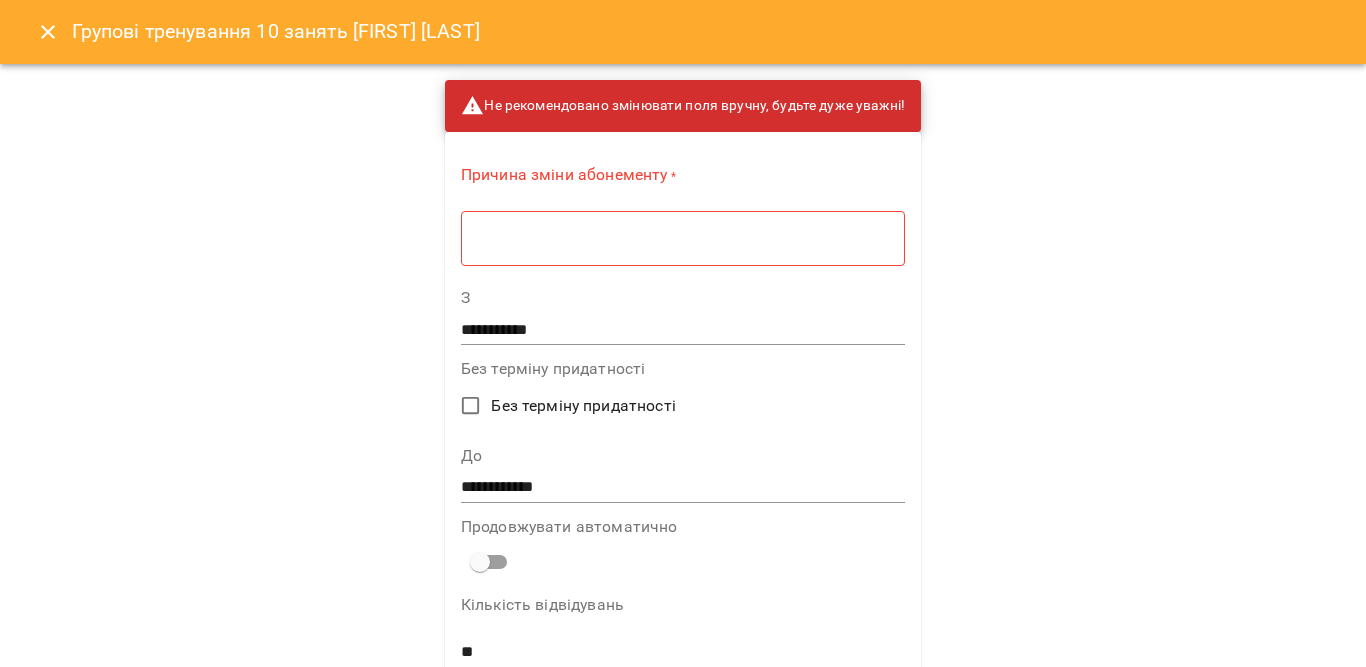 click at bounding box center [683, 238] 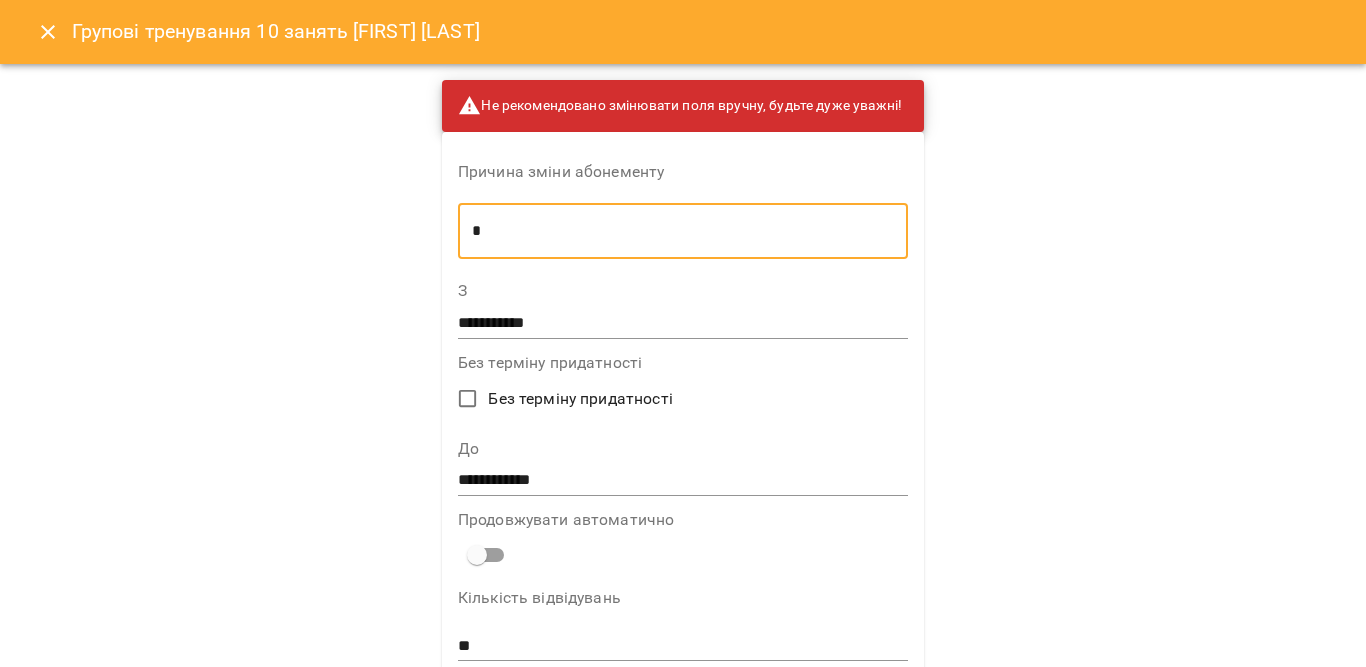 type on "*" 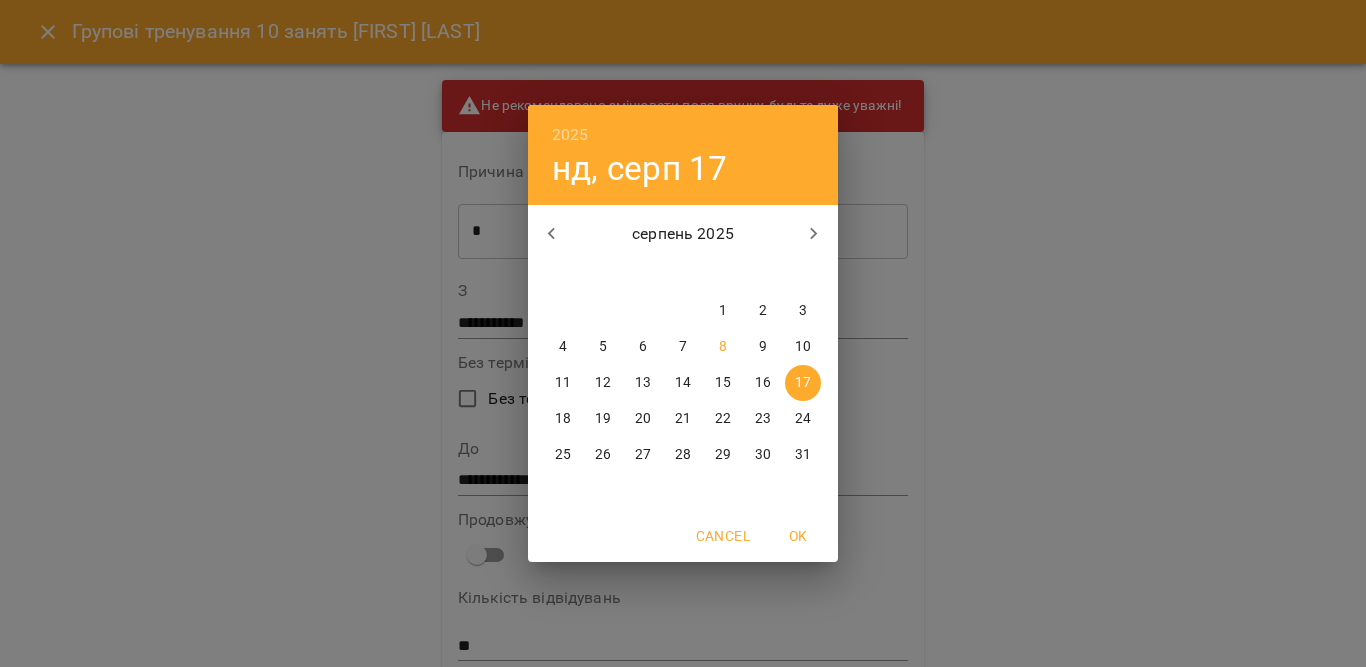 click on "24" at bounding box center [803, 419] 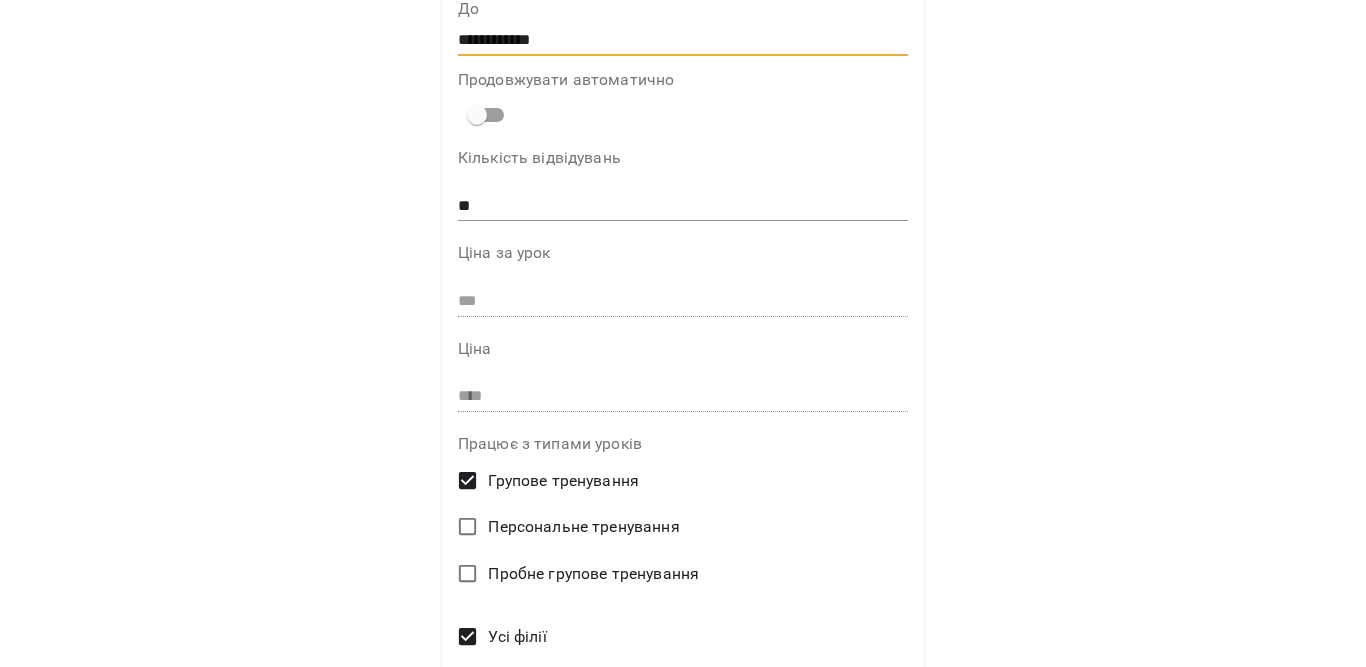 scroll, scrollTop: 305, scrollLeft: 0, axis: vertical 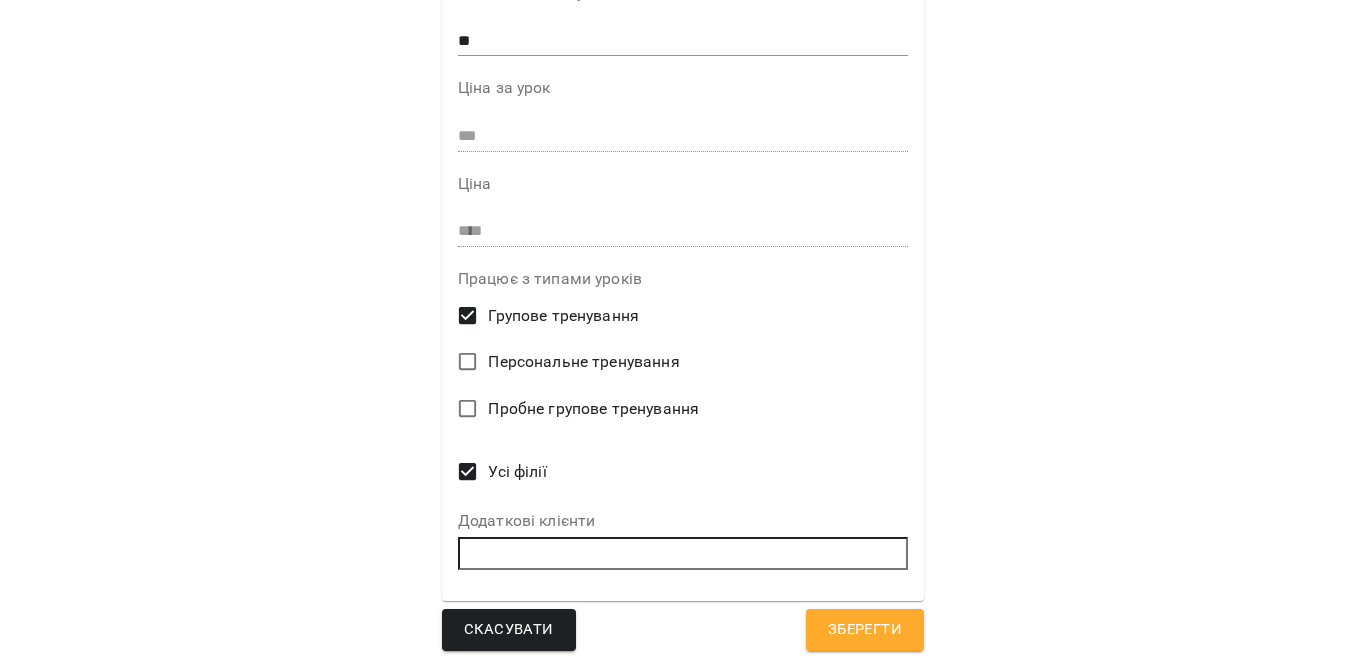 click on "Зберегти" at bounding box center (865, 630) 